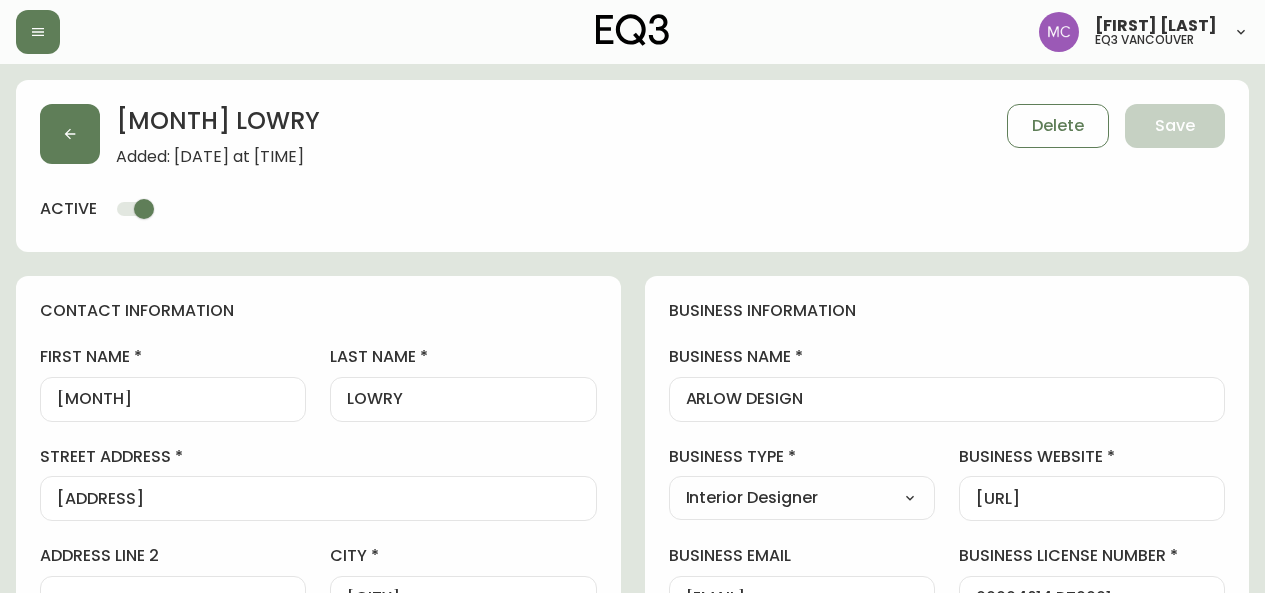 select on "[PROVINCE]" 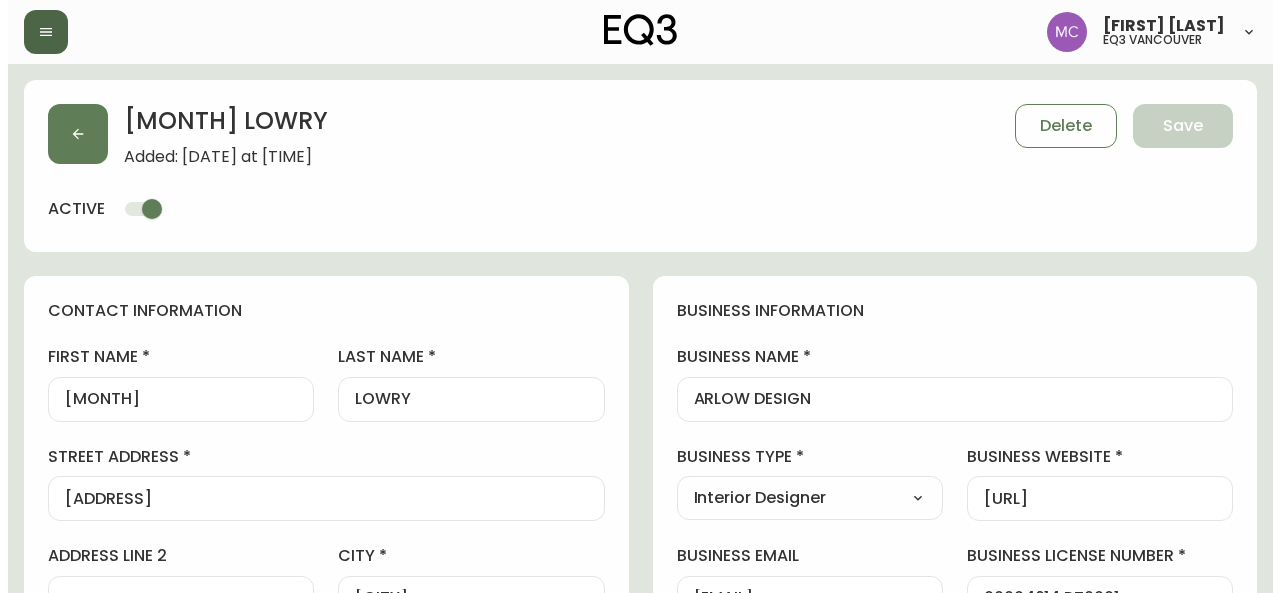 scroll, scrollTop: 322, scrollLeft: 0, axis: vertical 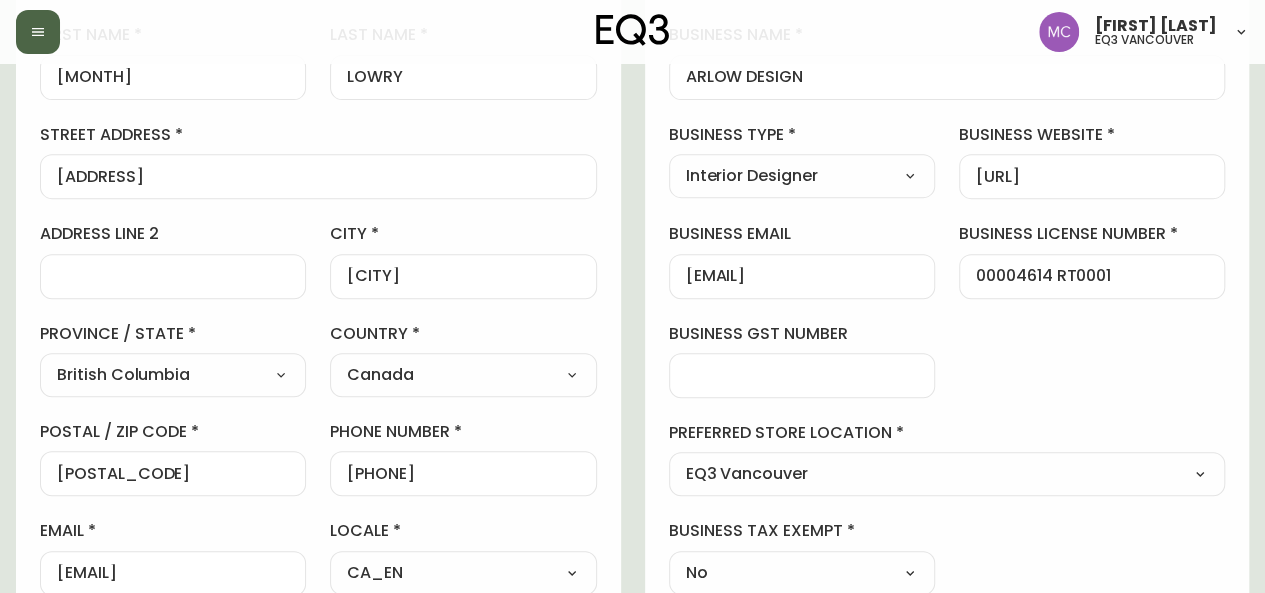 click at bounding box center [38, 32] 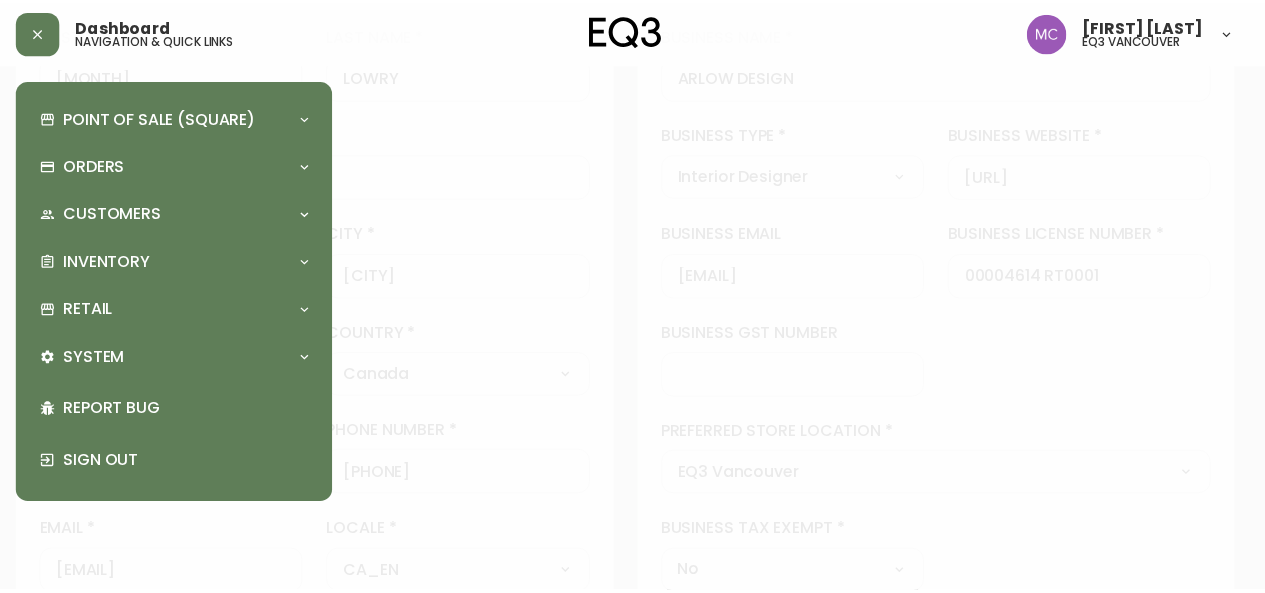 scroll, scrollTop: 323, scrollLeft: 0, axis: vertical 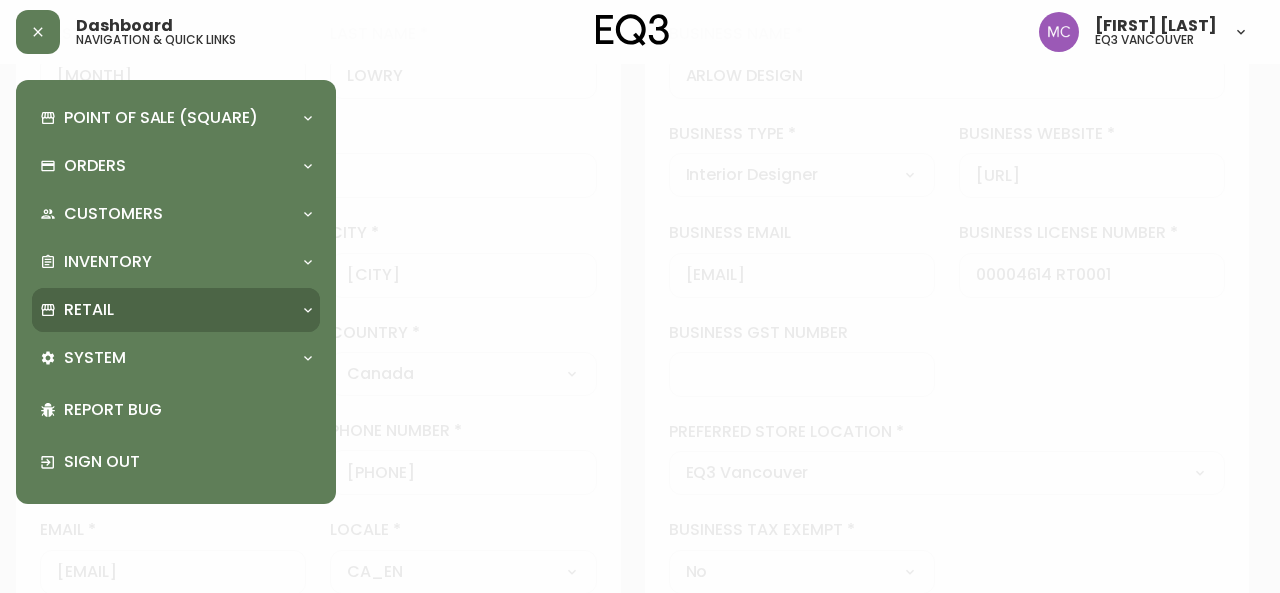 click on "Retail" at bounding box center [166, 310] 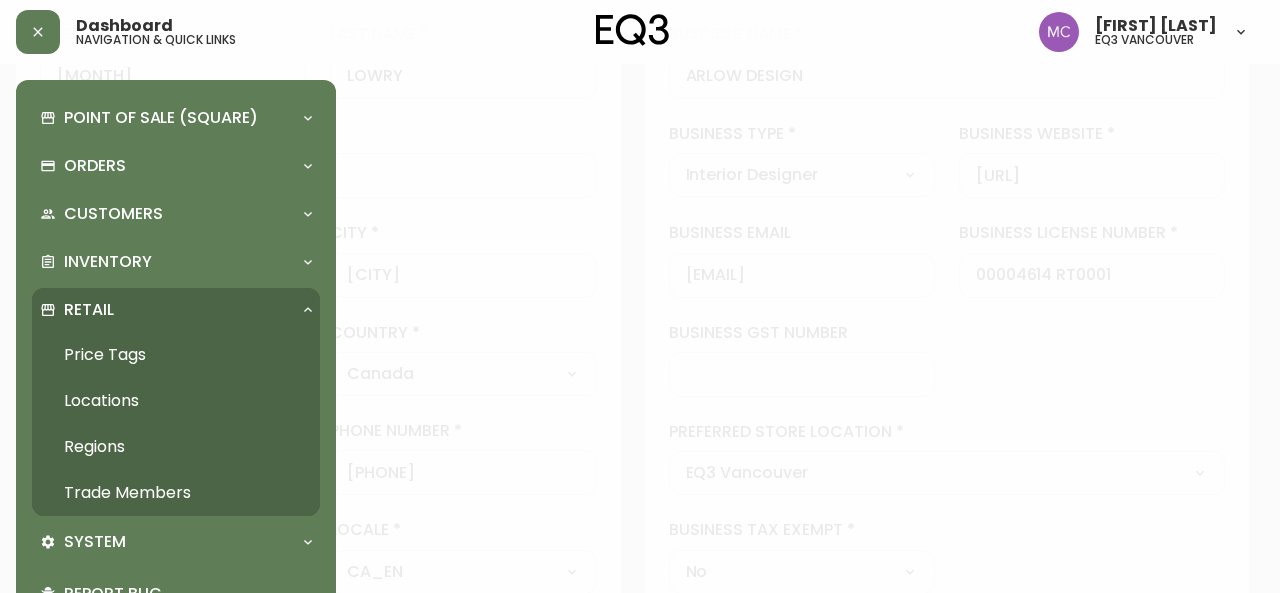 click at bounding box center (640, 296) 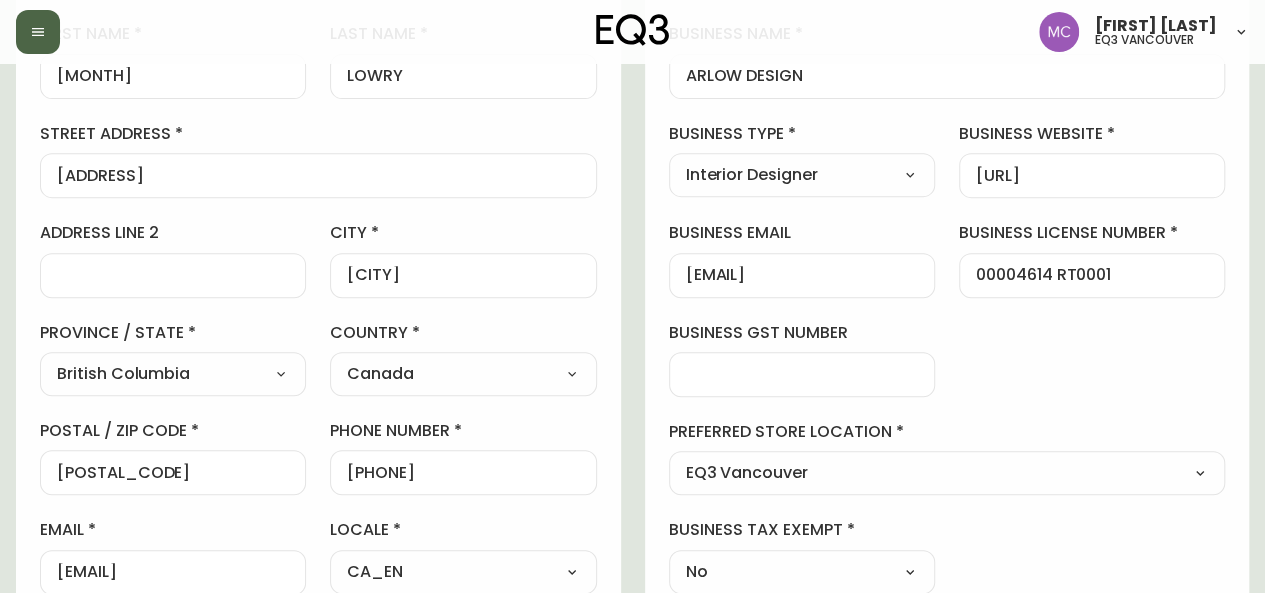 click at bounding box center [38, 32] 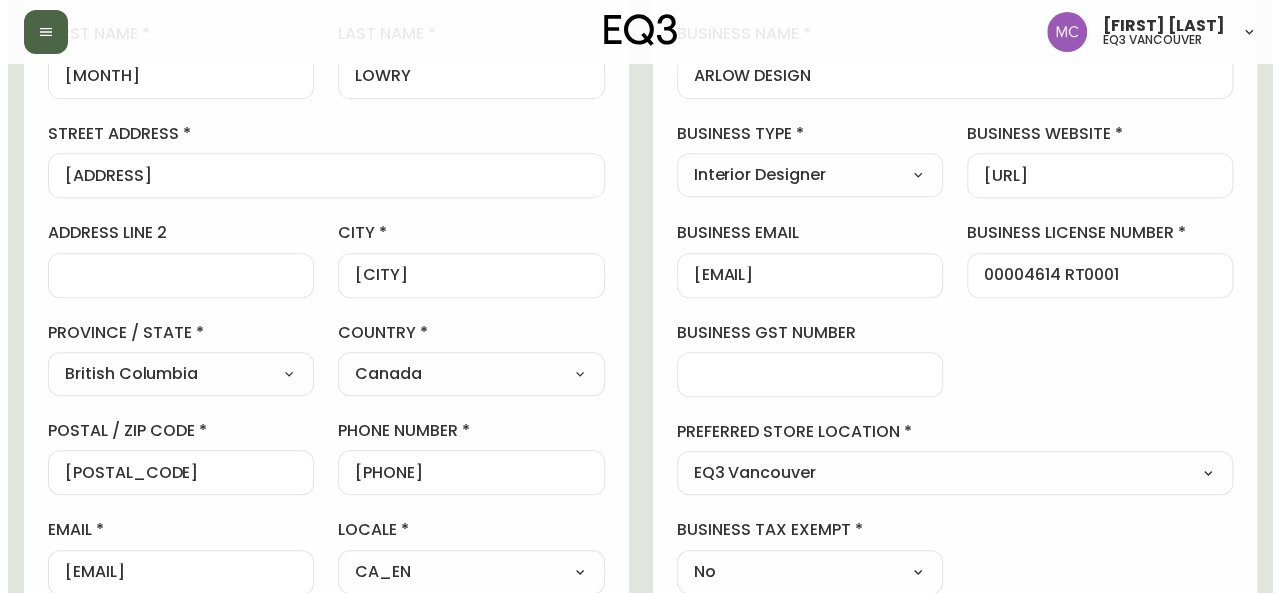 scroll, scrollTop: 324, scrollLeft: 0, axis: vertical 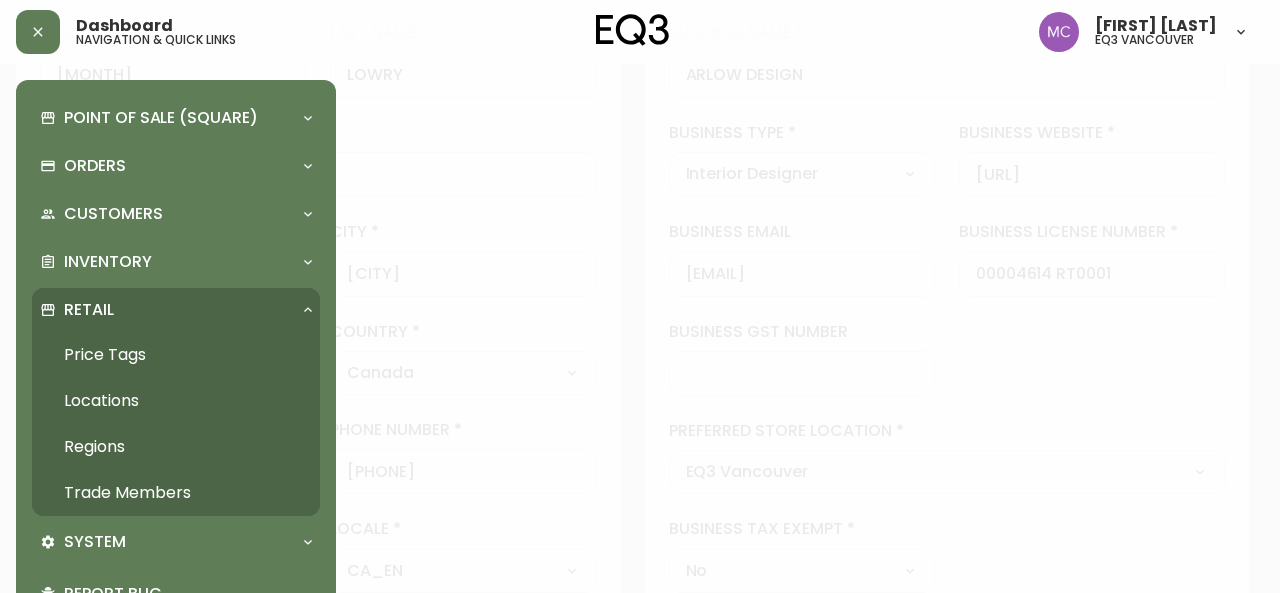 click on "Trade Members" at bounding box center (176, 493) 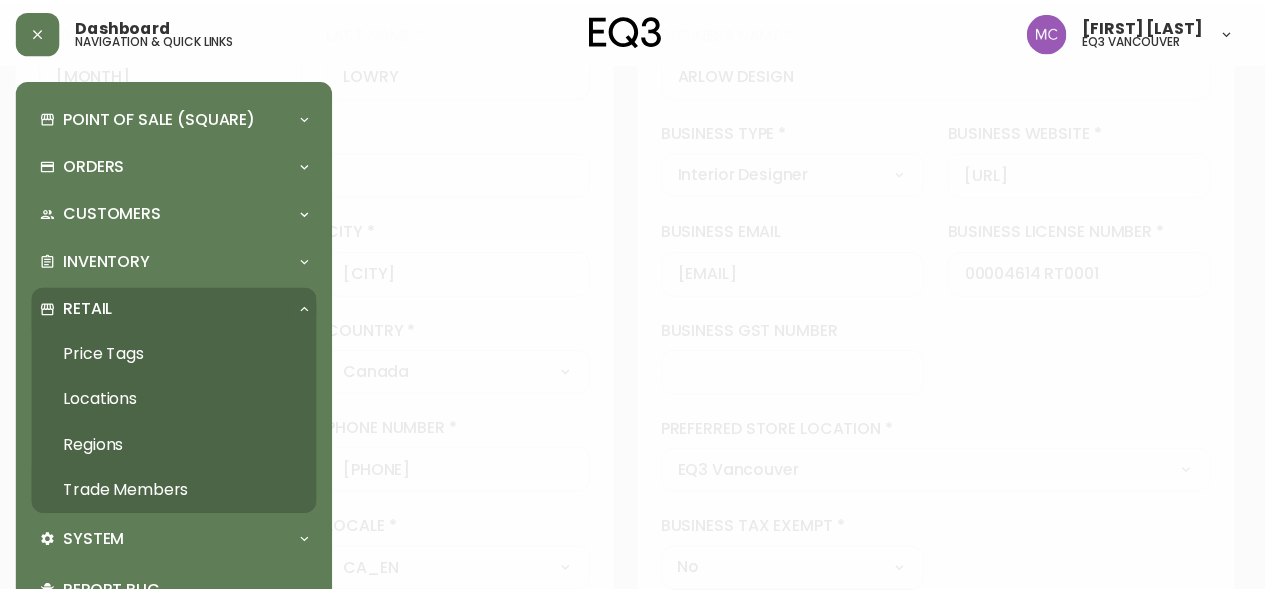 scroll, scrollTop: 0, scrollLeft: 0, axis: both 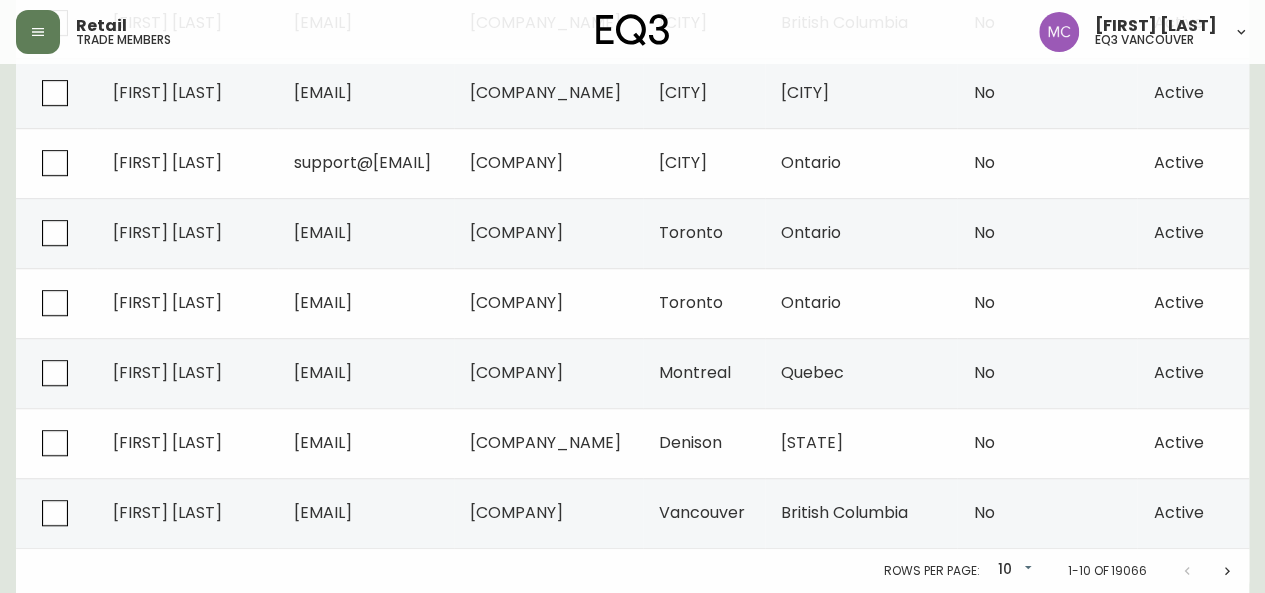 click 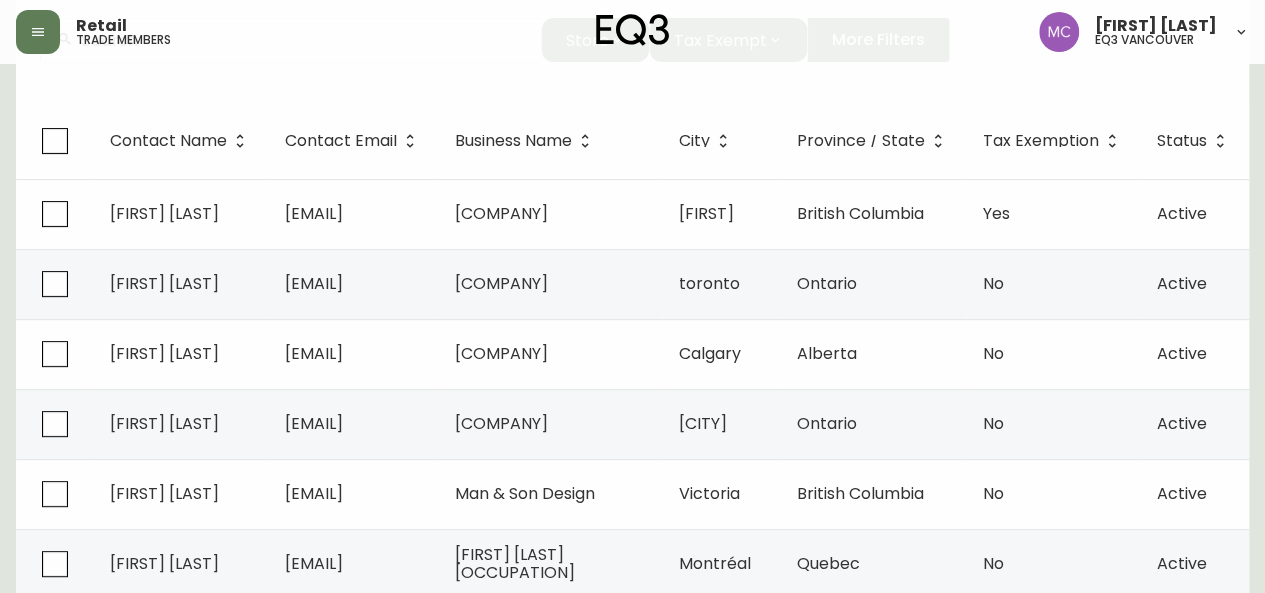 scroll, scrollTop: 225, scrollLeft: 0, axis: vertical 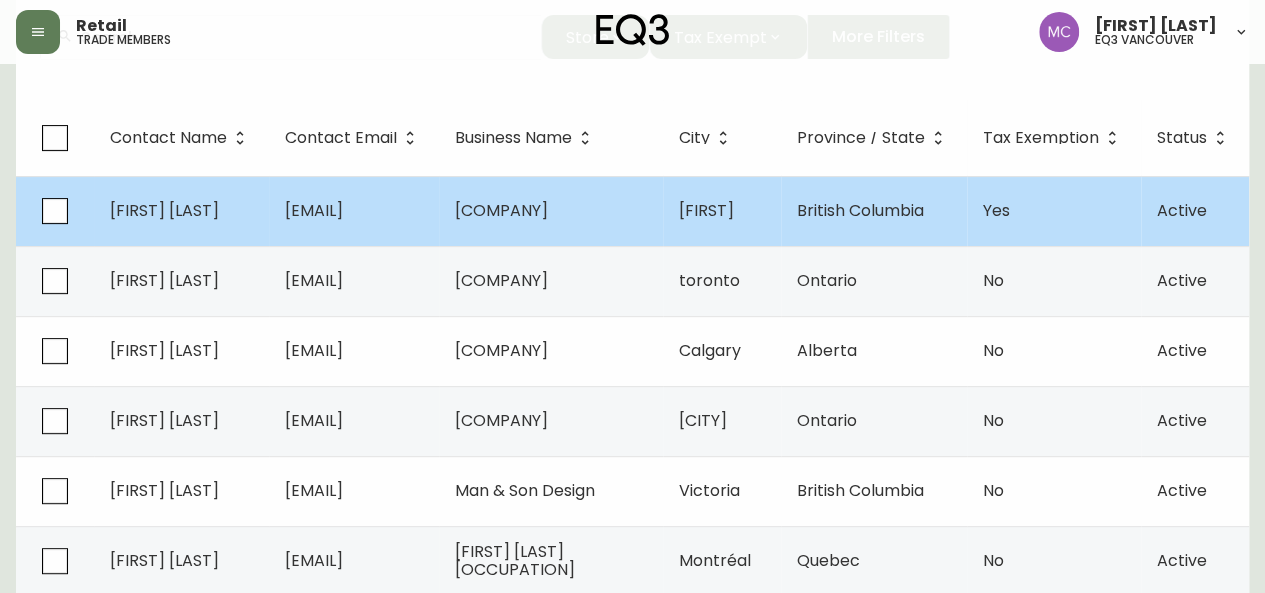 click on "[EMAIL]" at bounding box center (314, 210) 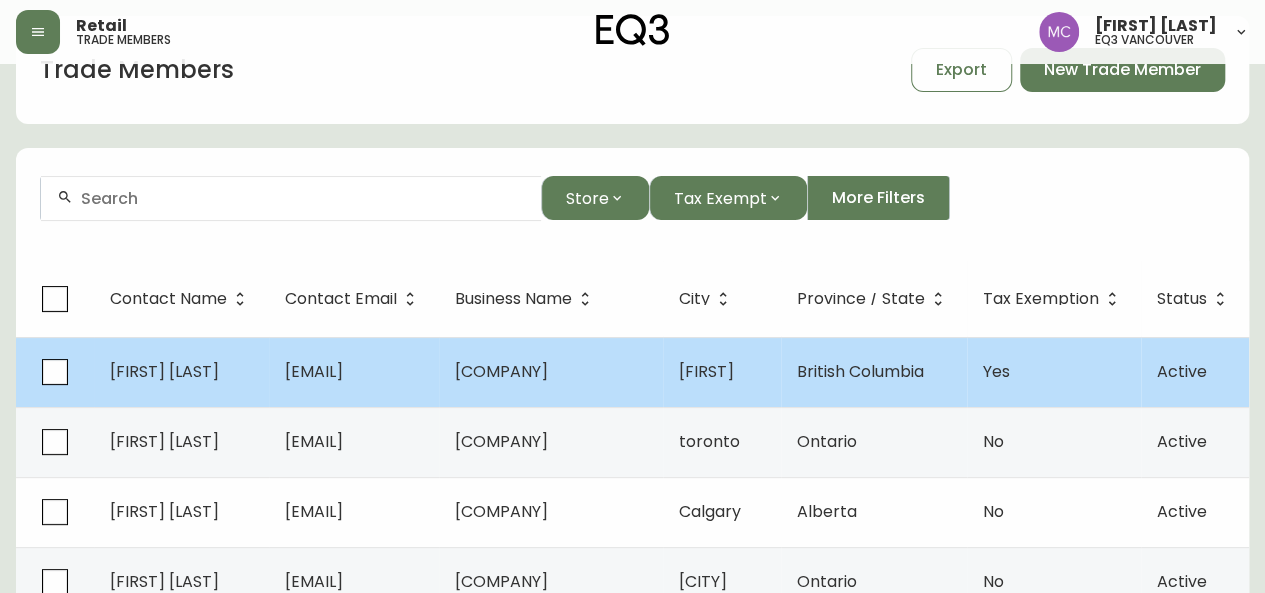 select on "[PROVINCE]" 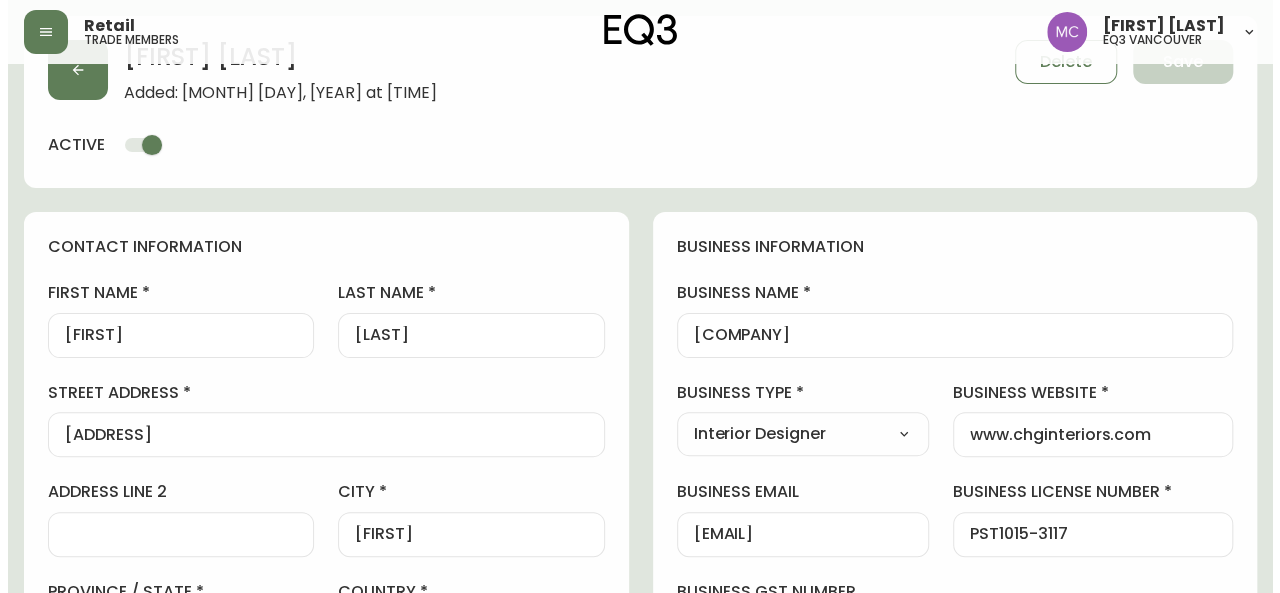 scroll, scrollTop: 225, scrollLeft: 0, axis: vertical 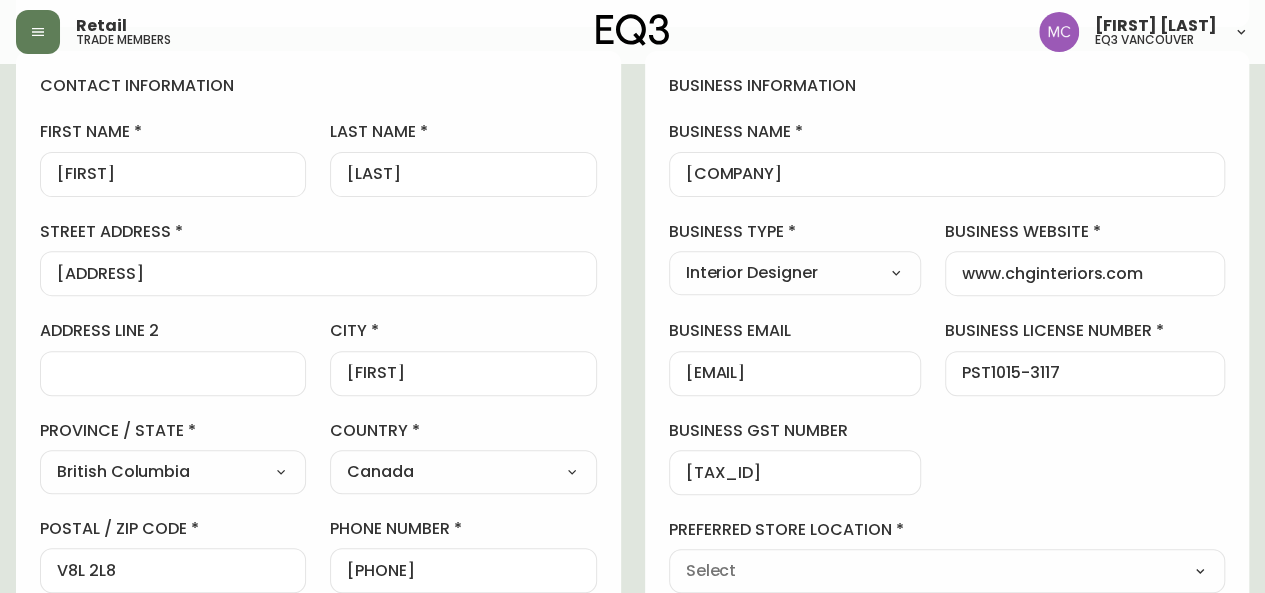 type on "EQ3 Vancouver" 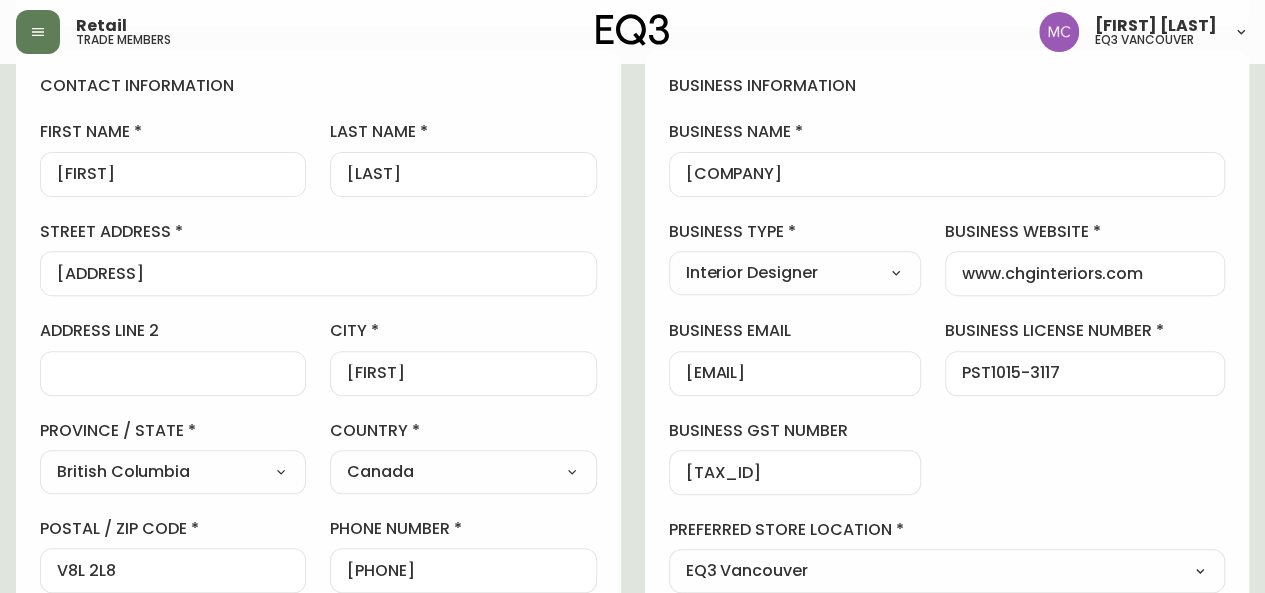 select on "[ID]" 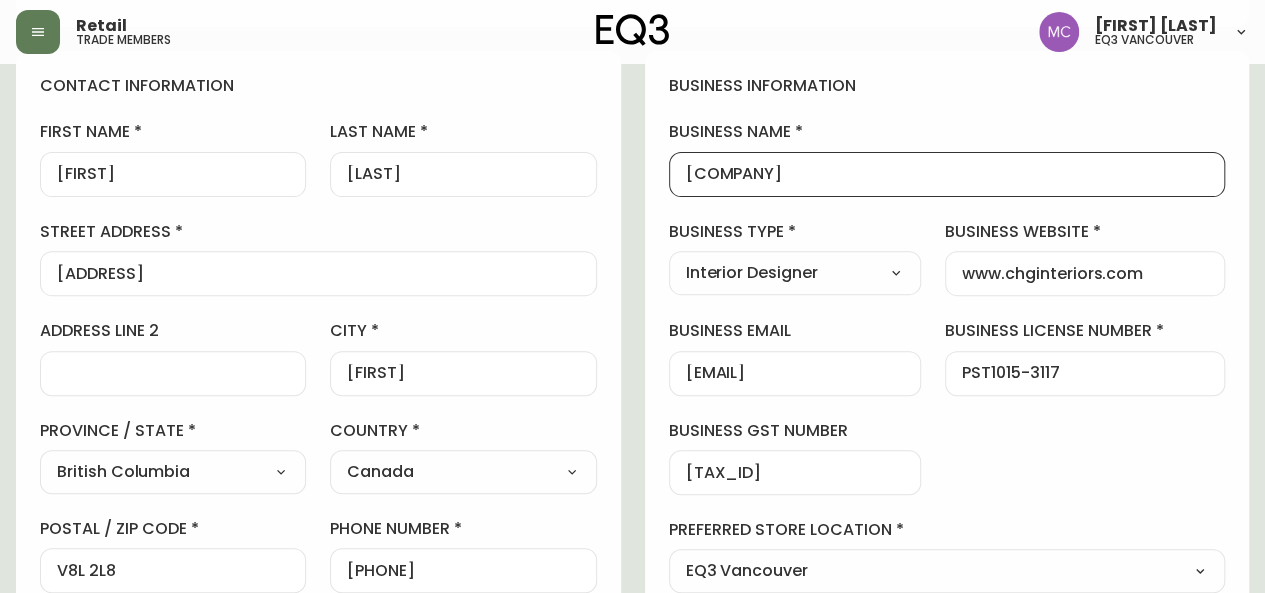 drag, startPoint x: 987, startPoint y: 173, endPoint x: 604, endPoint y: 149, distance: 383.75122 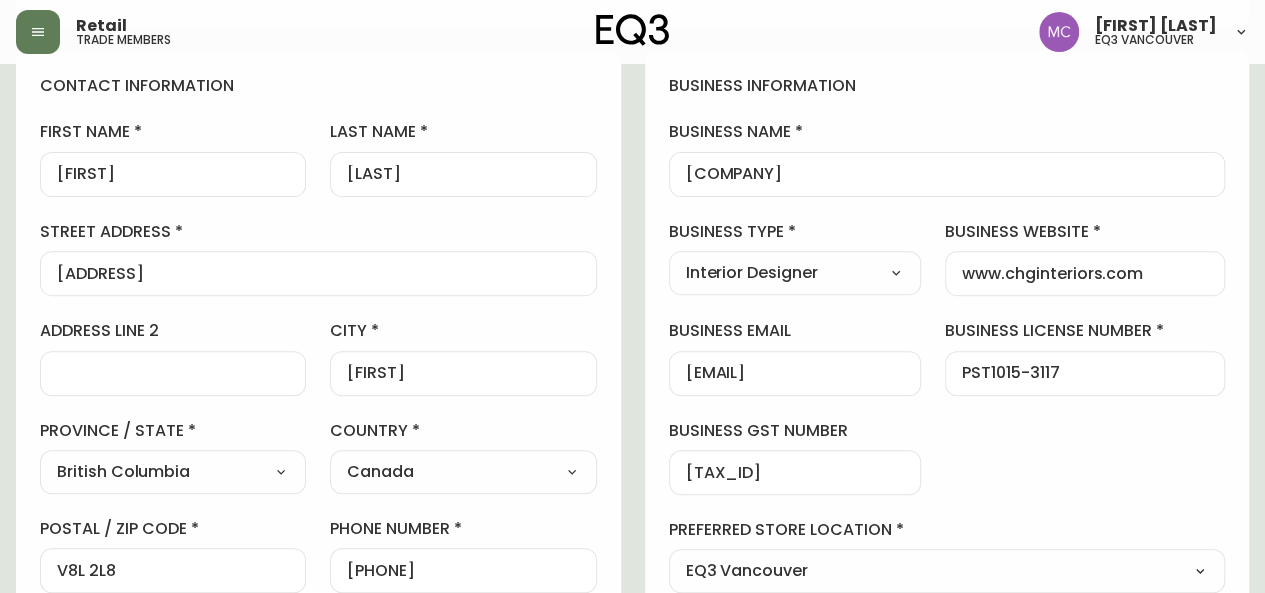 click on "Cydney Hellier Gray Added: July 29, 2025 at 2:37 pm Delete Save active contact information first name Cydney last name Hellier Gray street address 2216 Ardwell Ave. address line 2 city Sidney province / state British Columbia Select Alberta British Columbia Manitoba New Brunswick Newfoundland and Labrador Nova Scotia Nunavut Northwest Territories Ontario Prince Edward Island Quebec Saskatchewan Yukon country Canada Select Canada United States postal / zip code V8L 2L8 phone number +12508964663 email cydney@example.com locale CA_EN Select CA_EN CA_FR US_EN additional information do you require a designer kit? Yes! I wish to purchase the EQ3 Designer Kit for $49. This kit contains 3” swatches of EQ3’s complete range of fabric and leather options, as well as wood samples and the latest catalogue. Thank you, I have already received a kit. No, I do not wish to purchase a Designer Kit. how did you hear about the eq3 trade program? Other Select Social Media Advertisement Trade Show Other other Select Yes" at bounding box center [632, 659] 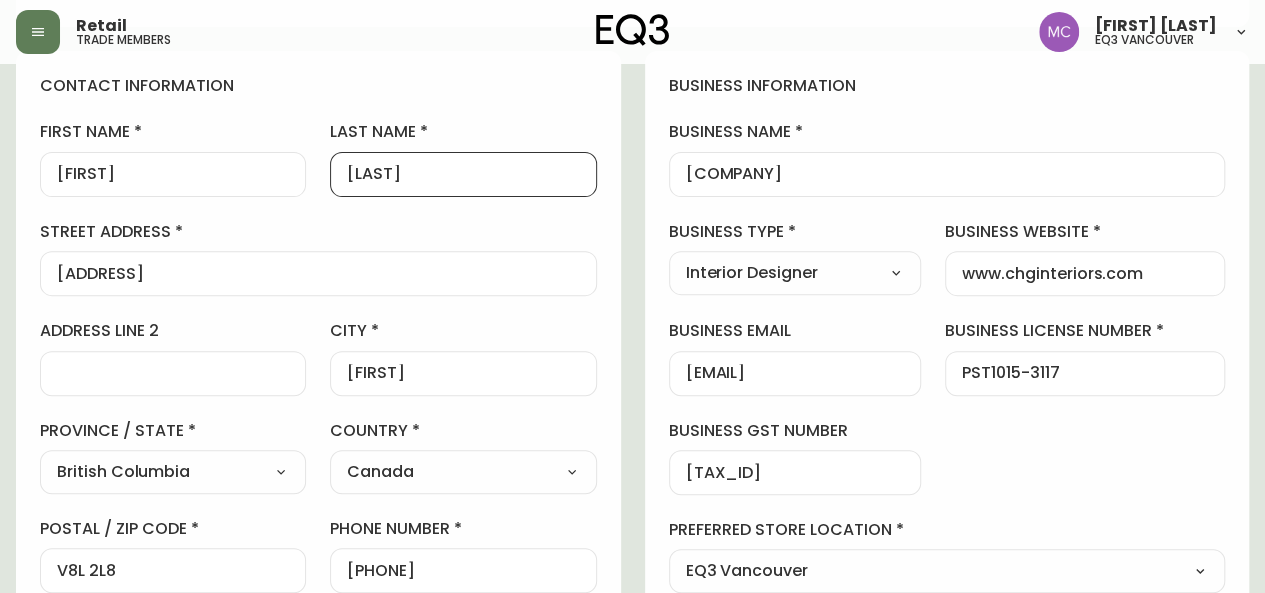 drag, startPoint x: 477, startPoint y: 183, endPoint x: 333, endPoint y: 186, distance: 144.03125 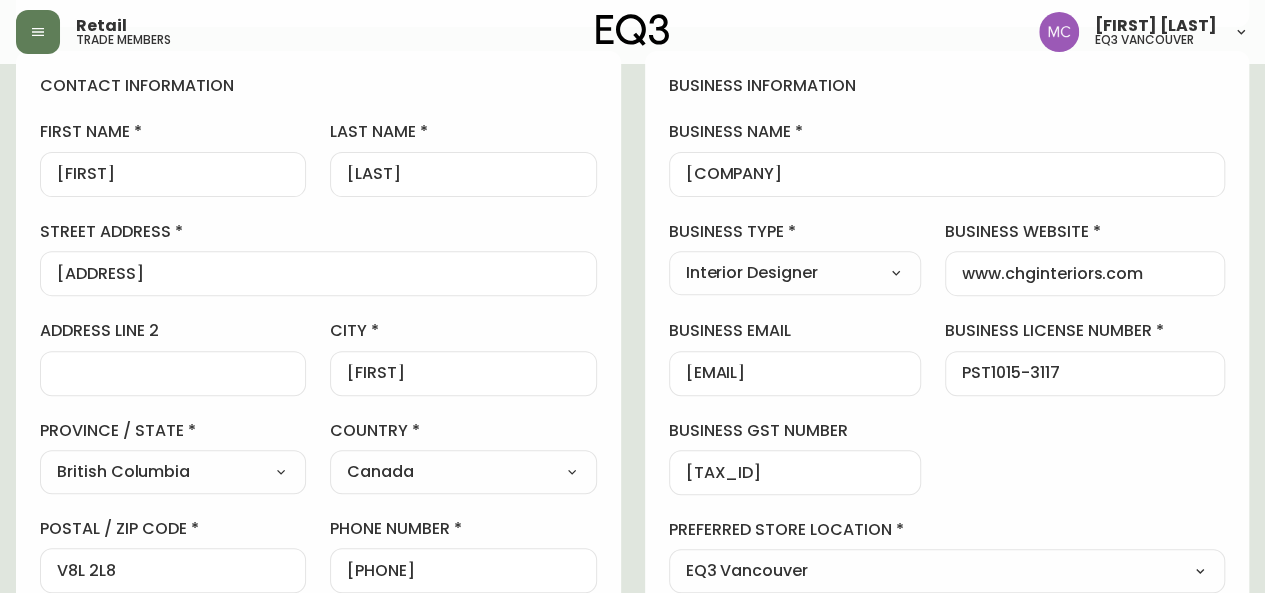 click on "Cydney Hellier Gray Added: July 29, 2025 at 2:37 pm Delete Save active contact information first name Cydney last name Hellier Gray street address 2216 Ardwell Ave. address line 2 city Sidney province / state British Columbia Select Alberta British Columbia Manitoba New Brunswick Newfoundland and Labrador Nova Scotia Nunavut Northwest Territories Ontario Prince Edward Island Quebec Saskatchewan Yukon country Canada Select Canada United States postal / zip code V8L 2L8 phone number +12508964663 email cydney@example.com locale CA_EN Select CA_EN CA_FR US_EN additional information do you require a designer kit? Yes! I wish to purchase the EQ3 Designer Kit for $49. This kit contains 3” swatches of EQ3’s complete range of fabric and leather options, as well as wood samples and the latest catalogue. Thank you, I have already received a kit. No, I do not wish to purchase a Designer Kit. how did you hear about the eq3 trade program? Other Select Social Media Advertisement Trade Show Other other Select Yes" at bounding box center (632, 659) 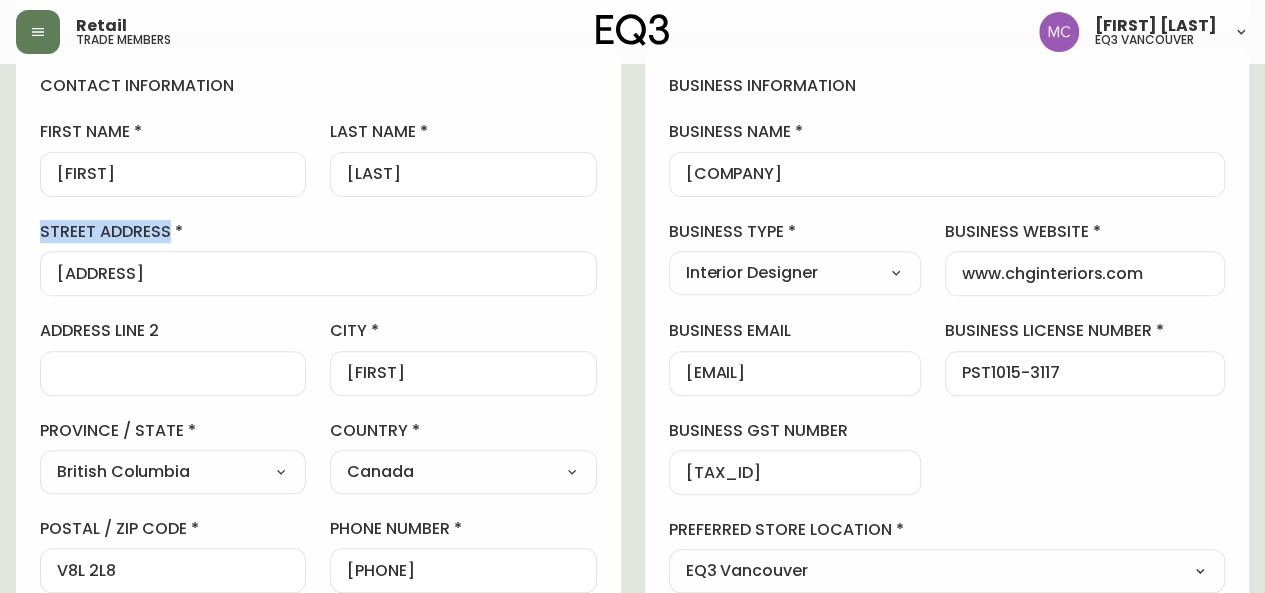 drag, startPoint x: 218, startPoint y: 289, endPoint x: 1, endPoint y: 231, distance: 224.61745 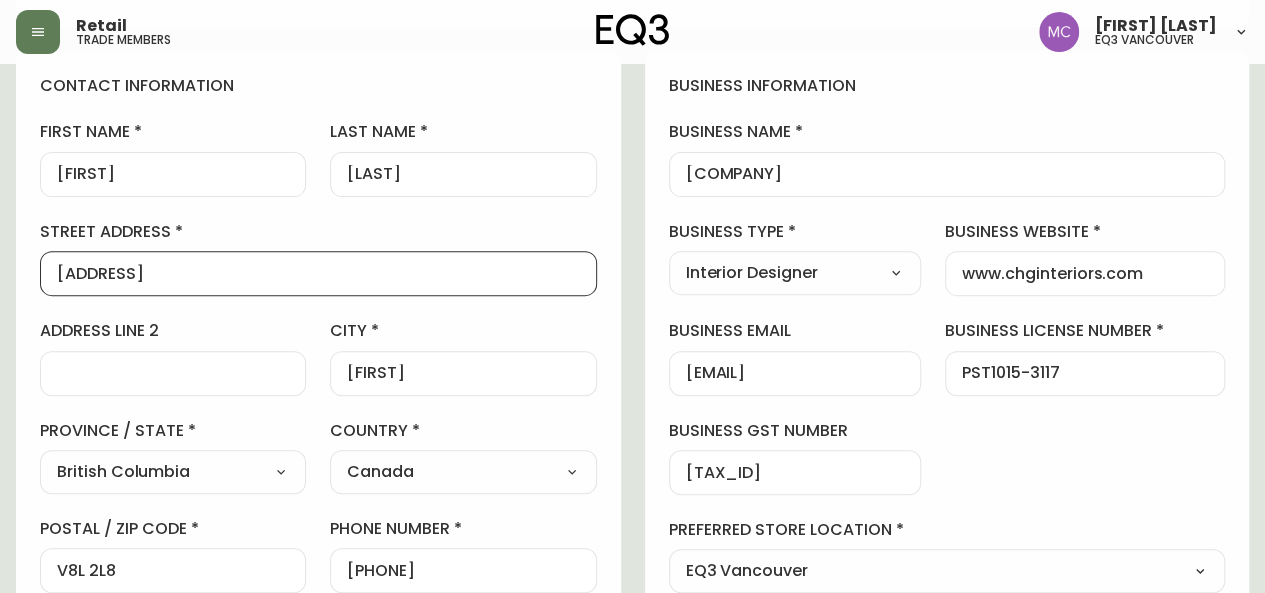 drag, startPoint x: 210, startPoint y: 273, endPoint x: 0, endPoint y: 271, distance: 210.00952 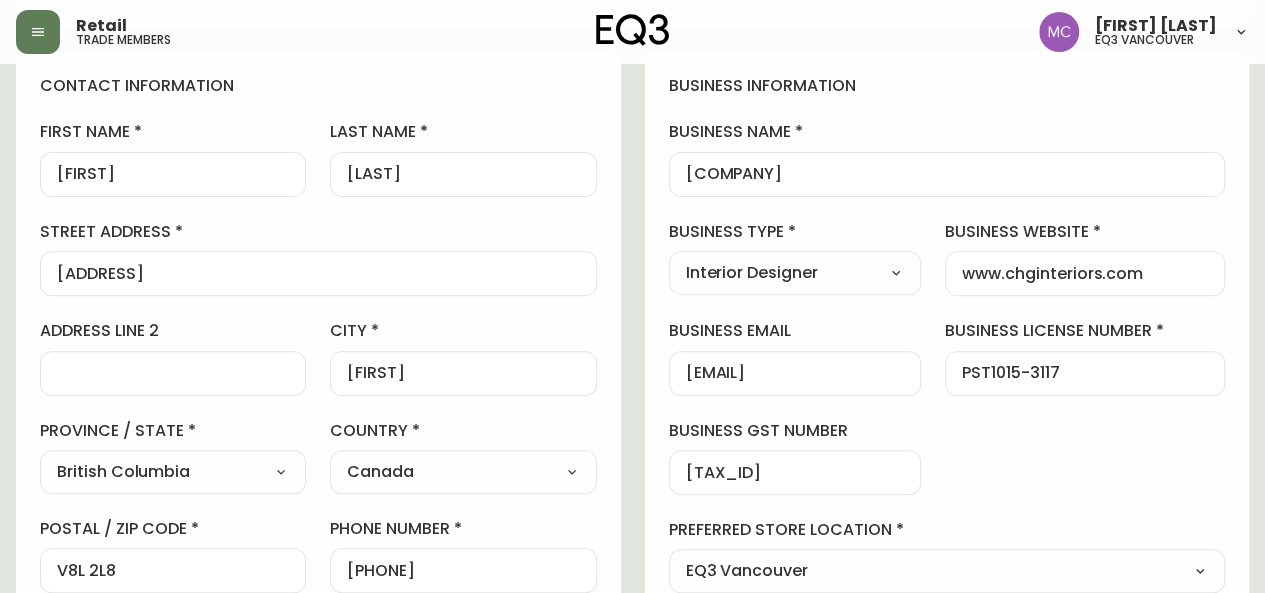 click on "Cydney Hellier Gray Added: July 29, 2025 at 2:37 pm Delete Save active contact information first name Cydney last name Hellier Gray street address 2216 Ardwell Ave. address line 2 city Sidney province / state British Columbia Select Alberta British Columbia Manitoba New Brunswick Newfoundland and Labrador Nova Scotia Nunavut Northwest Territories Ontario Prince Edward Island Quebec Saskatchewan Yukon country Canada Select Canada United States postal / zip code V8L 2L8 phone number +12508964663 email cydney@example.com locale CA_EN Select CA_EN CA_FR US_EN additional information do you require a designer kit? Yes! I wish to purchase the EQ3 Designer Kit for $49. This kit contains 3” swatches of EQ3’s complete range of fabric and leather options, as well as wood samples and the latest catalogue. Thank you, I have already received a kit. No, I do not wish to purchase a Designer Kit. how did you hear about the eq3 trade program? Other Select Social Media Advertisement Trade Show Other other Select Yes" at bounding box center [632, 659] 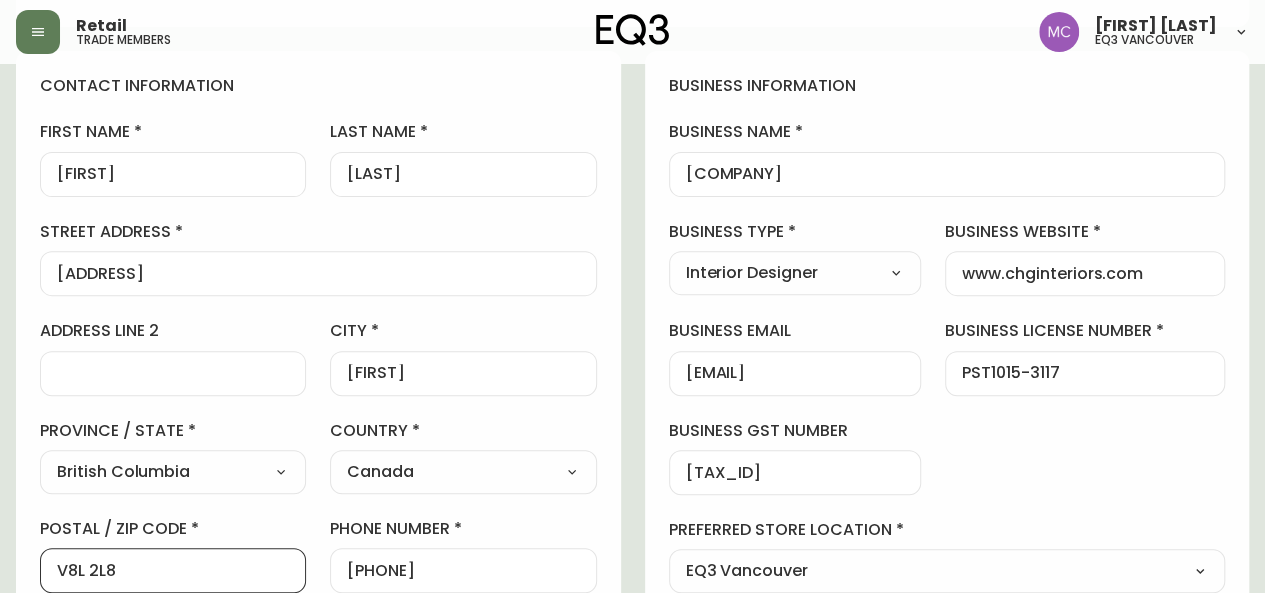 drag, startPoint x: 142, startPoint y: 569, endPoint x: 12, endPoint y: 546, distance: 132.01894 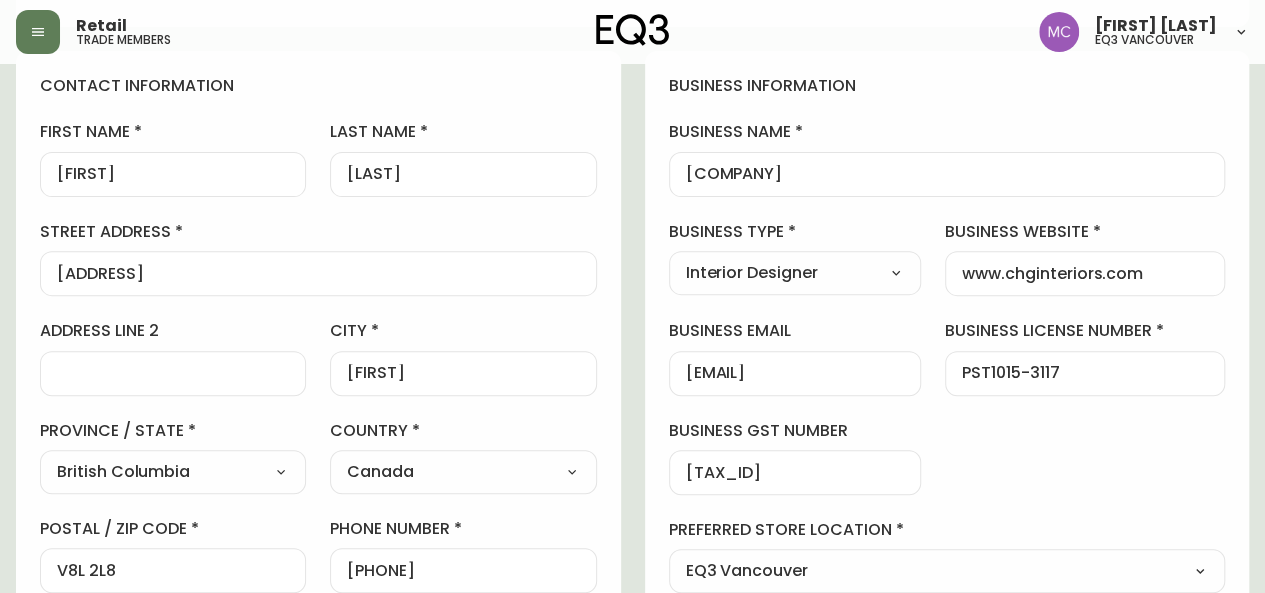 click on "Cydney Hellier Gray Added: July 29, 2025 at 2:37 pm Delete Save active contact information first name Cydney last name Hellier Gray street address 2216 Ardwell Ave. address line 2 city Sidney province / state British Columbia Select Alberta British Columbia Manitoba New Brunswick Newfoundland and Labrador Nova Scotia Nunavut Northwest Territories Ontario Prince Edward Island Quebec Saskatchewan Yukon country Canada Select Canada United States postal / zip code V8L 2L8 phone number +12508964663 email cydney@example.com locale CA_EN Select CA_EN CA_FR US_EN additional information do you require a designer kit? Yes! I wish to purchase the EQ3 Designer Kit for $49. This kit contains 3” swatches of EQ3’s complete range of fabric and leather options, as well as wood samples and the latest catalogue. Thank you, I have already received a kit. No, I do not wish to purchase a Designer Kit. how did you hear about the eq3 trade program? Other Select Social Media Advertisement Trade Show Other other Select Yes" at bounding box center [632, 659] 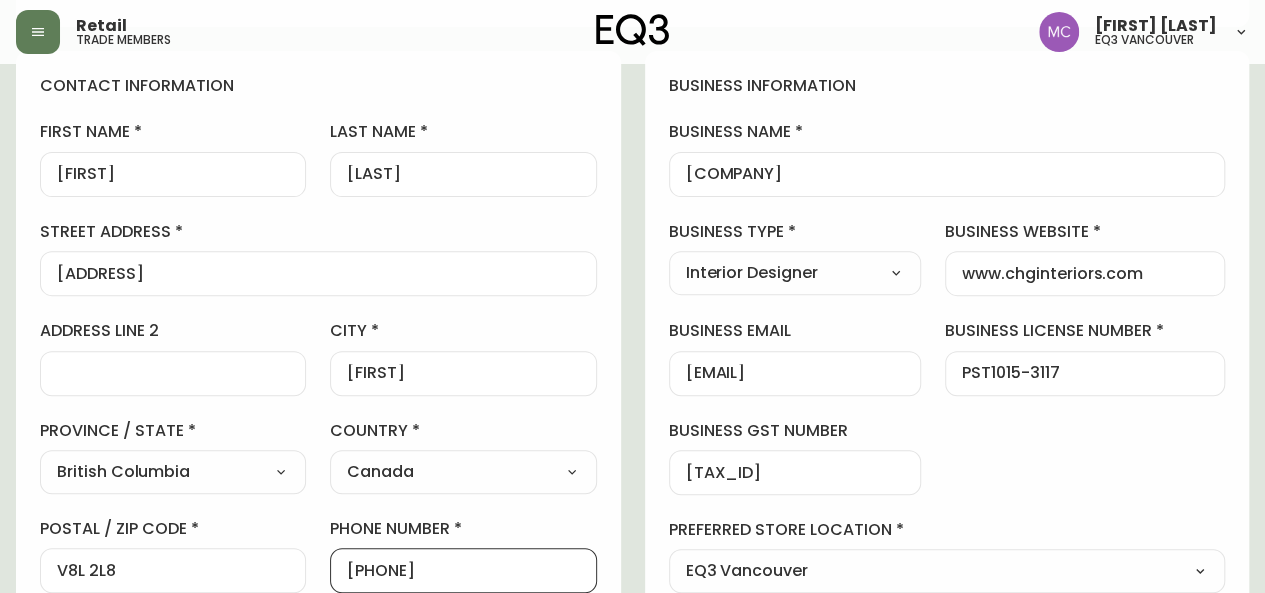 drag, startPoint x: 495, startPoint y: 572, endPoint x: 366, endPoint y: 557, distance: 129.86917 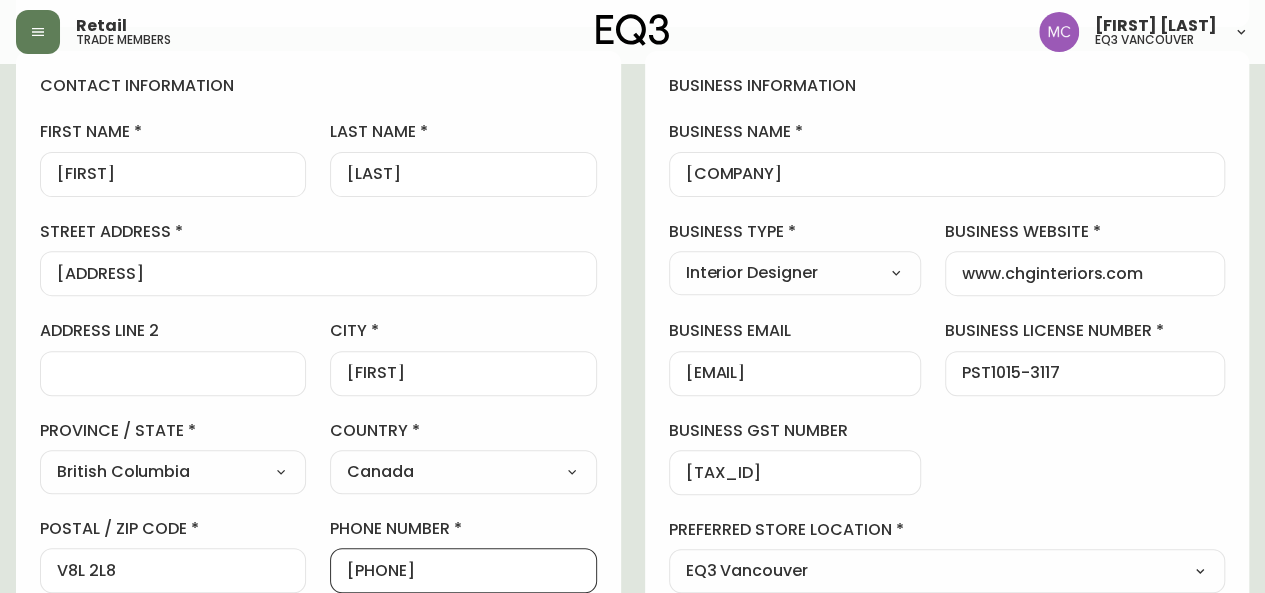 click on "[PHONE]" at bounding box center (463, 570) 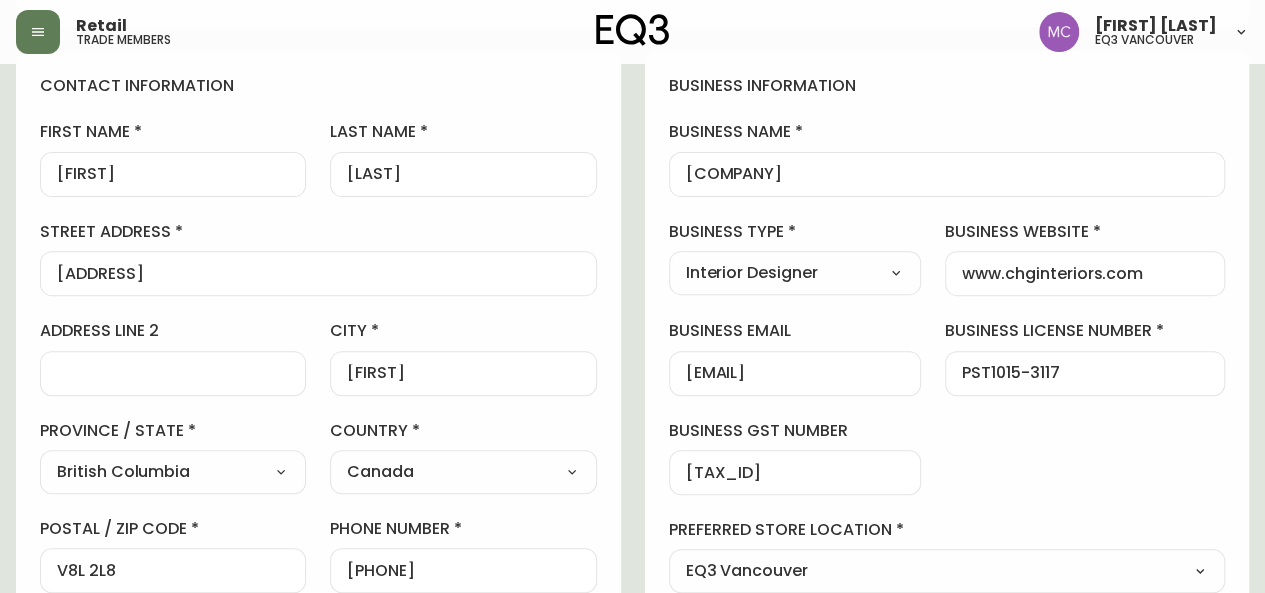 click on "Cydney Hellier Gray Added: July 29, 2025 at 2:37 pm Delete Save active contact information first name Cydney last name Hellier Gray street address 2216 Ardwell Ave. address line 2 city Sidney province / state British Columbia Select Alberta British Columbia Manitoba New Brunswick Newfoundland and Labrador Nova Scotia Nunavut Northwest Territories Ontario Prince Edward Island Quebec Saskatchewan Yukon country Canada Select Canada United States postal / zip code V8L 2L8 phone number +12508964663 email cydney@example.com locale CA_EN Select CA_EN CA_FR US_EN additional information do you require a designer kit? Yes! I wish to purchase the EQ3 Designer Kit for $49. This kit contains 3” swatches of EQ3’s complete range of fabric and leather options, as well as wood samples and the latest catalogue. Thank you, I have already received a kit. No, I do not wish to purchase a Designer Kit. how did you hear about the eq3 trade program? Other Select Social Media Advertisement Trade Show Other other Select Yes" at bounding box center [632, 659] 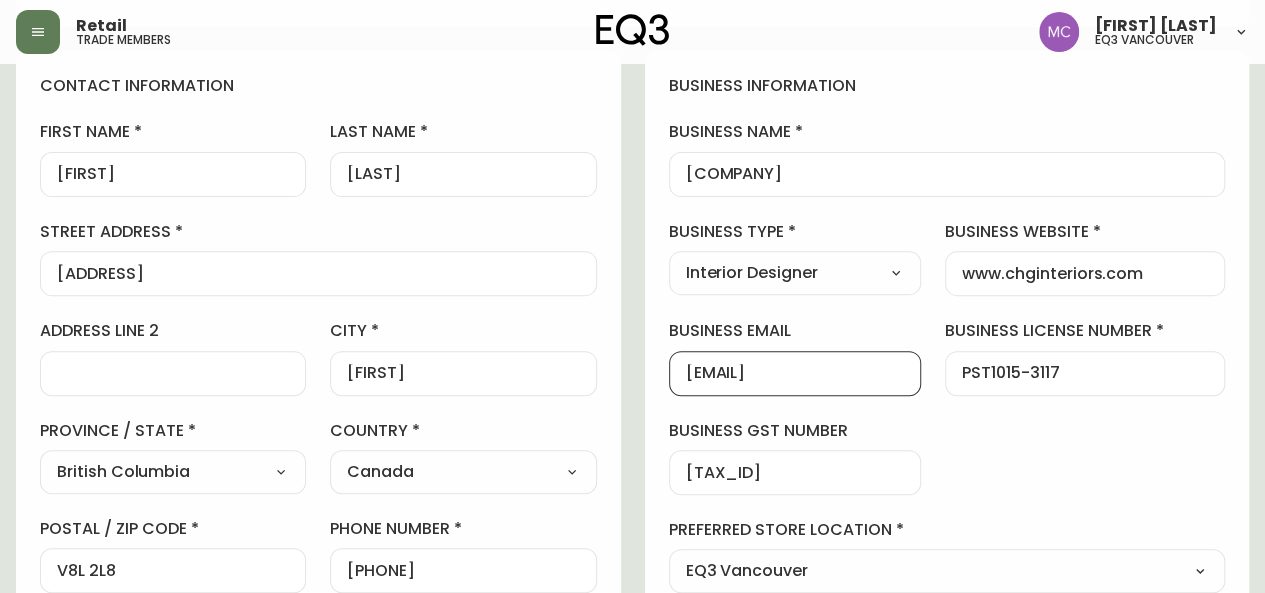 drag, startPoint x: 898, startPoint y: 367, endPoint x: 651, endPoint y: 336, distance: 248.93774 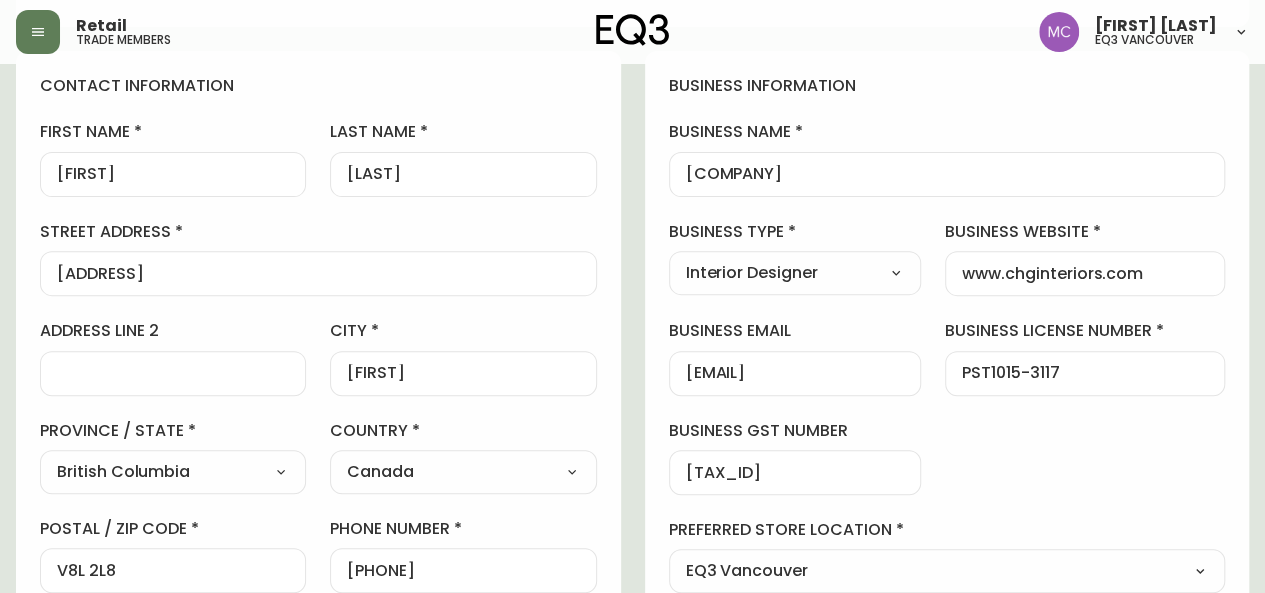 click on "Cydney Hellier Gray Added: July 29, 2025 at 2:37 pm Delete Save active contact information first name Cydney last name Hellier Gray street address 2216 Ardwell Ave. address line 2 city Sidney province / state British Columbia Select Alberta British Columbia Manitoba New Brunswick Newfoundland and Labrador Nova Scotia Nunavut Northwest Territories Ontario Prince Edward Island Quebec Saskatchewan Yukon country Canada Select Canada United States postal / zip code V8L 2L8 phone number +12508964663 email cydney@example.com locale CA_EN Select CA_EN CA_FR US_EN additional information do you require a designer kit? Yes! I wish to purchase the EQ3 Designer Kit for $49. This kit contains 3” swatches of EQ3’s complete range of fabric and leather options, as well as wood samples and the latest catalogue. Thank you, I have already received a kit. No, I do not wish to purchase a Designer Kit. how did you hear about the eq3 trade program? Other Select Social Media Advertisement Trade Show Other other Select Yes" at bounding box center (632, 659) 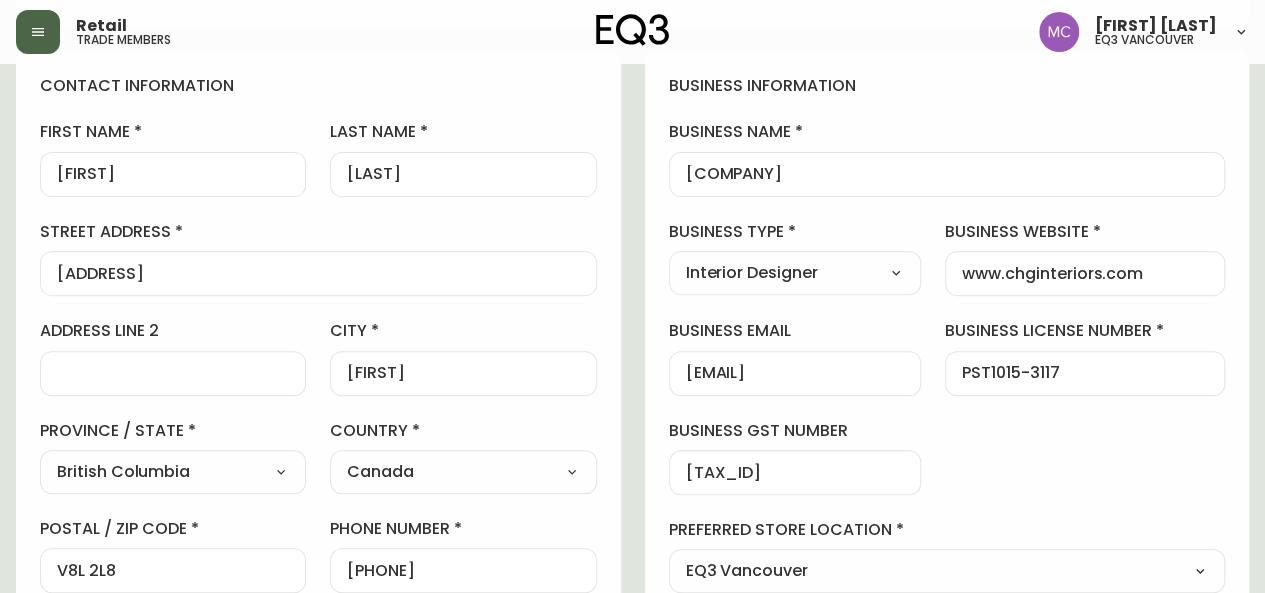 click 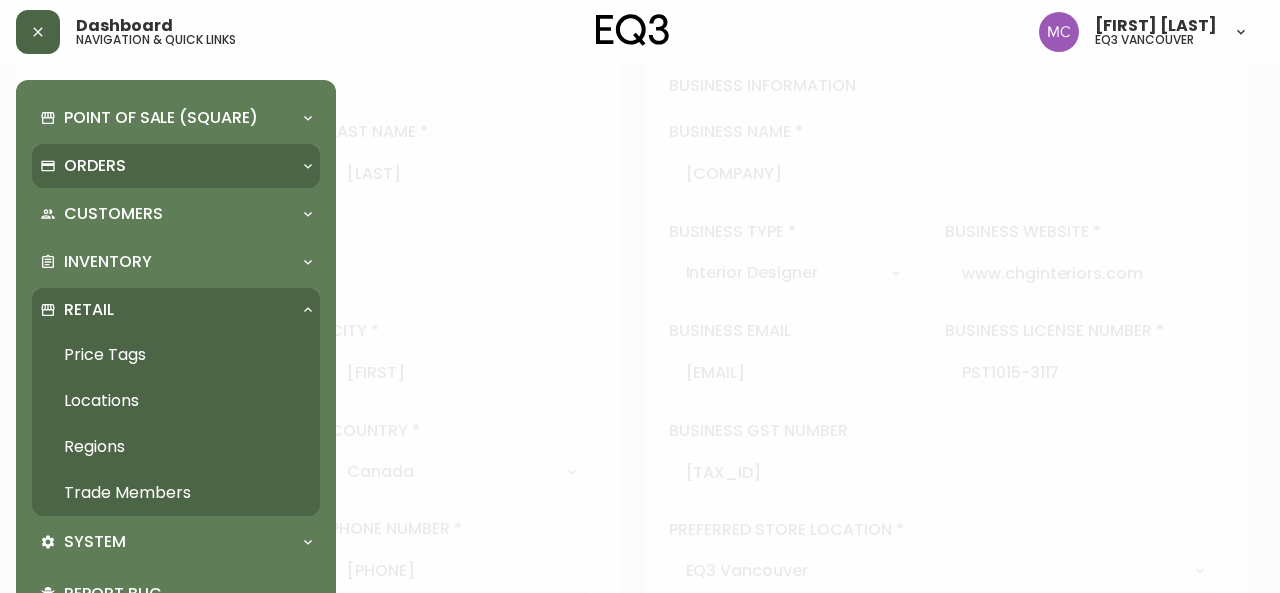 scroll, scrollTop: 226, scrollLeft: 0, axis: vertical 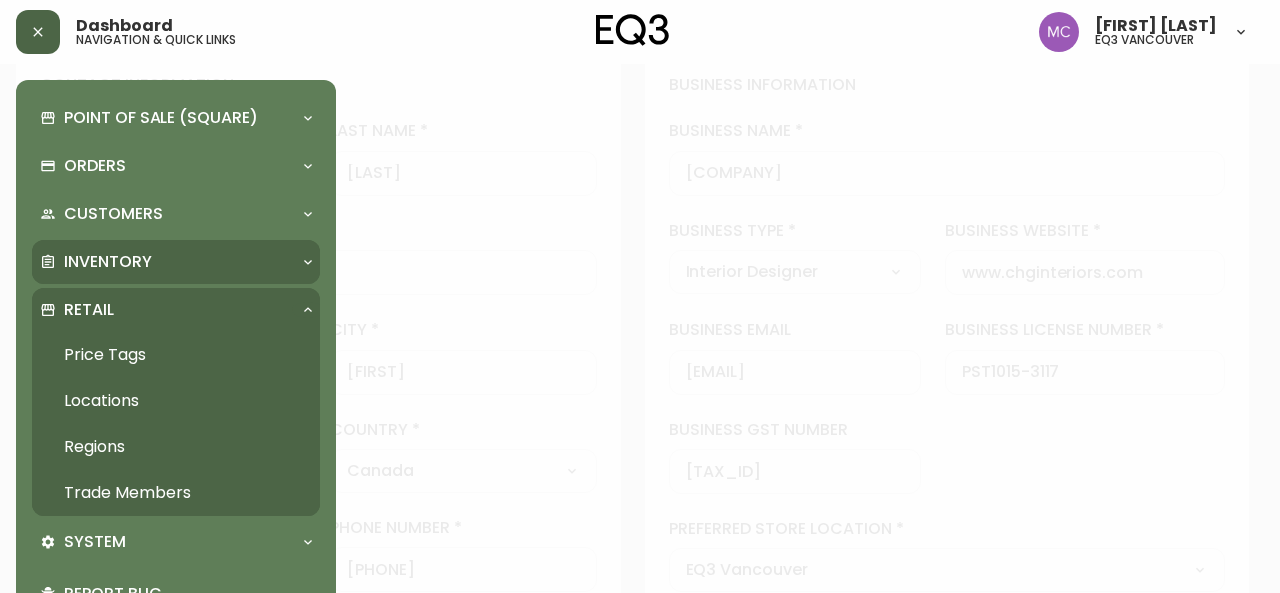 click on "Inventory" at bounding box center (108, 262) 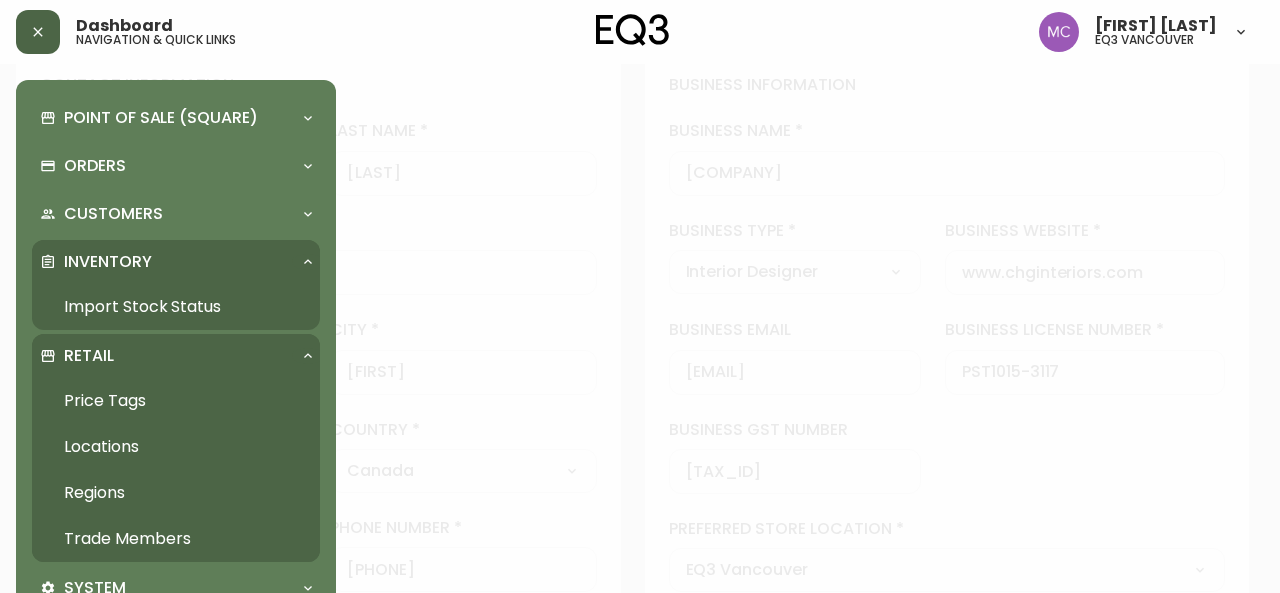 click on "Import Stock Status" at bounding box center (176, 307) 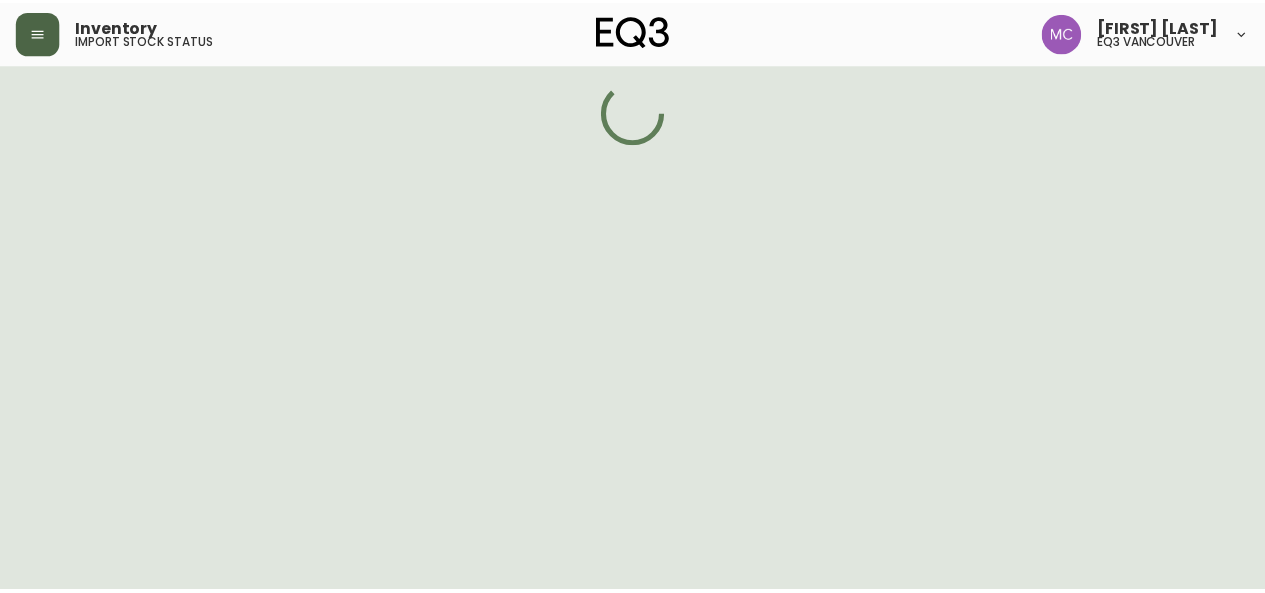 scroll, scrollTop: 0, scrollLeft: 0, axis: both 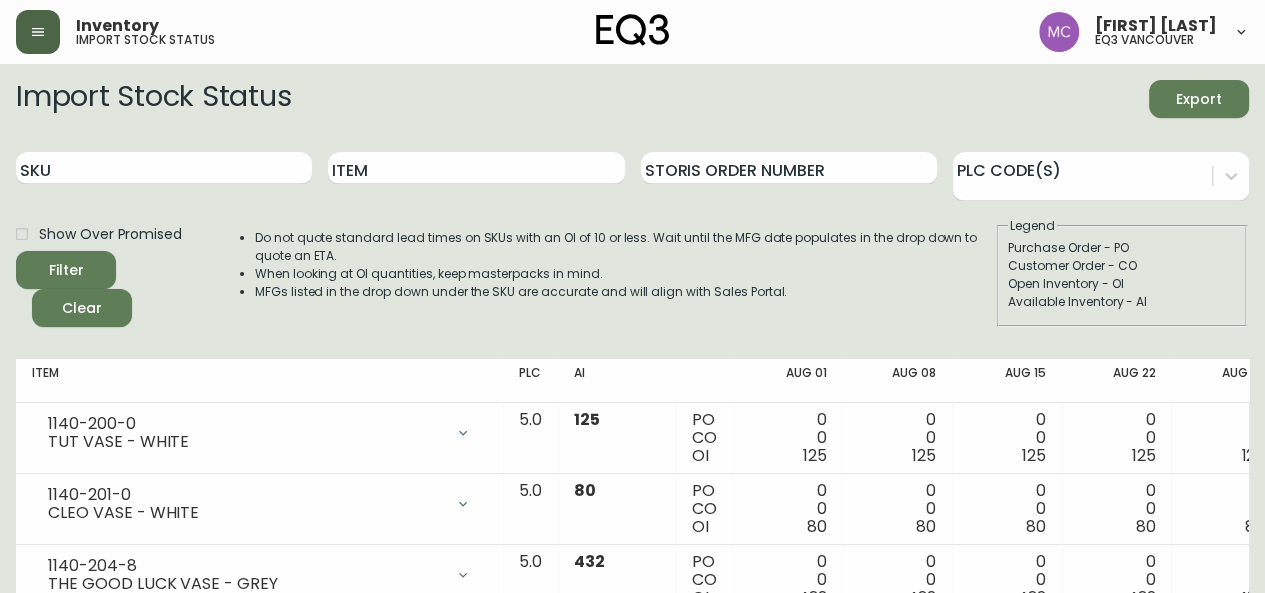 click on "SKU" at bounding box center (164, 168) 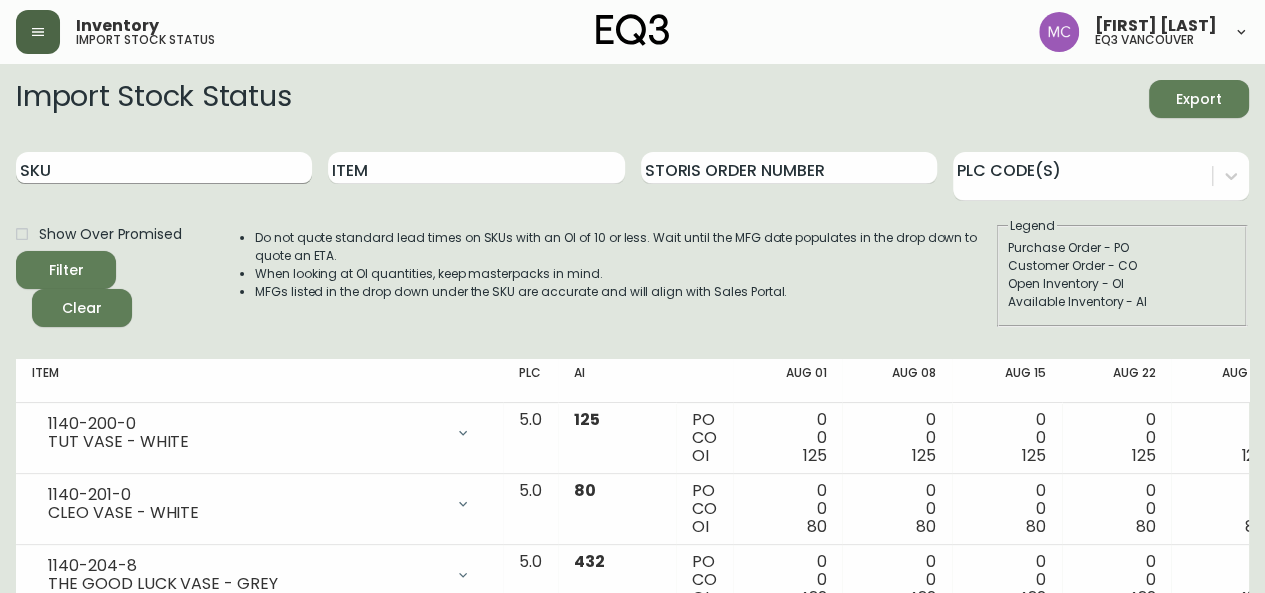 click on "SKU" at bounding box center (164, 168) 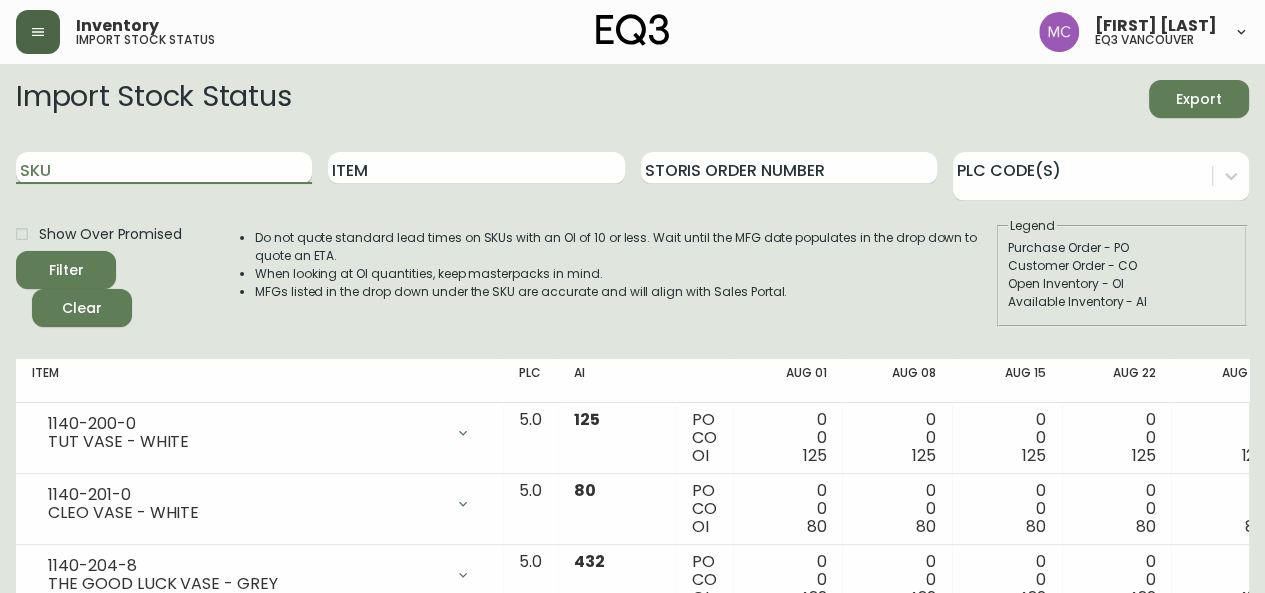 paste on "7020-502-16" 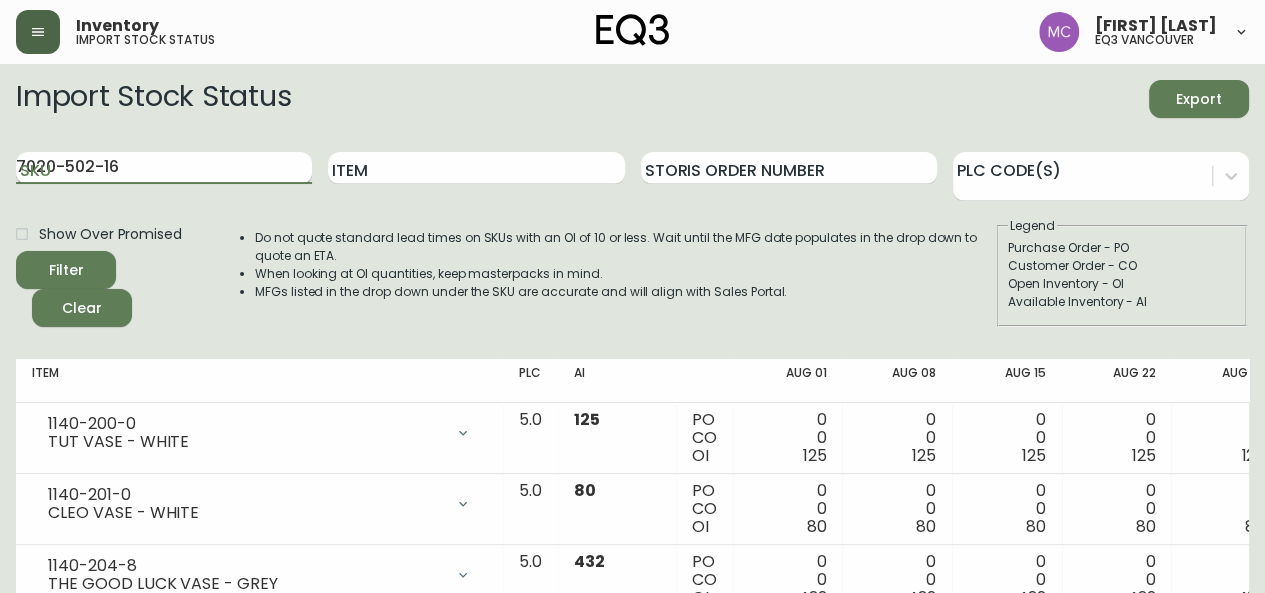 type on "7020-502-16" 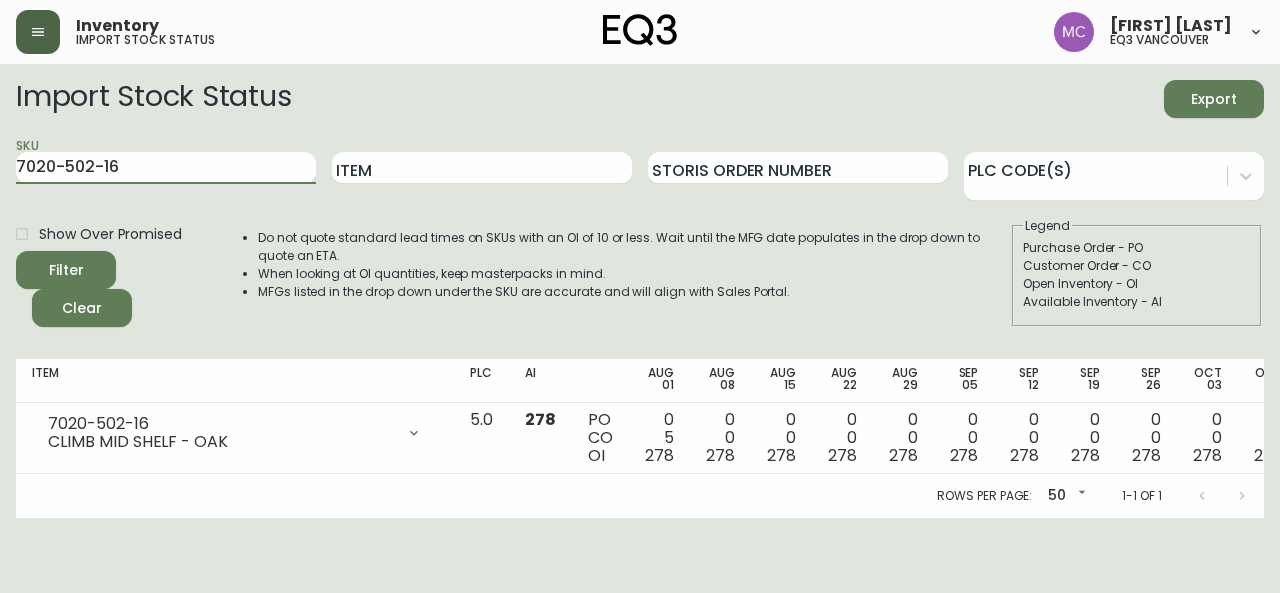 drag, startPoint x: 164, startPoint y: 165, endPoint x: 0, endPoint y: 165, distance: 164 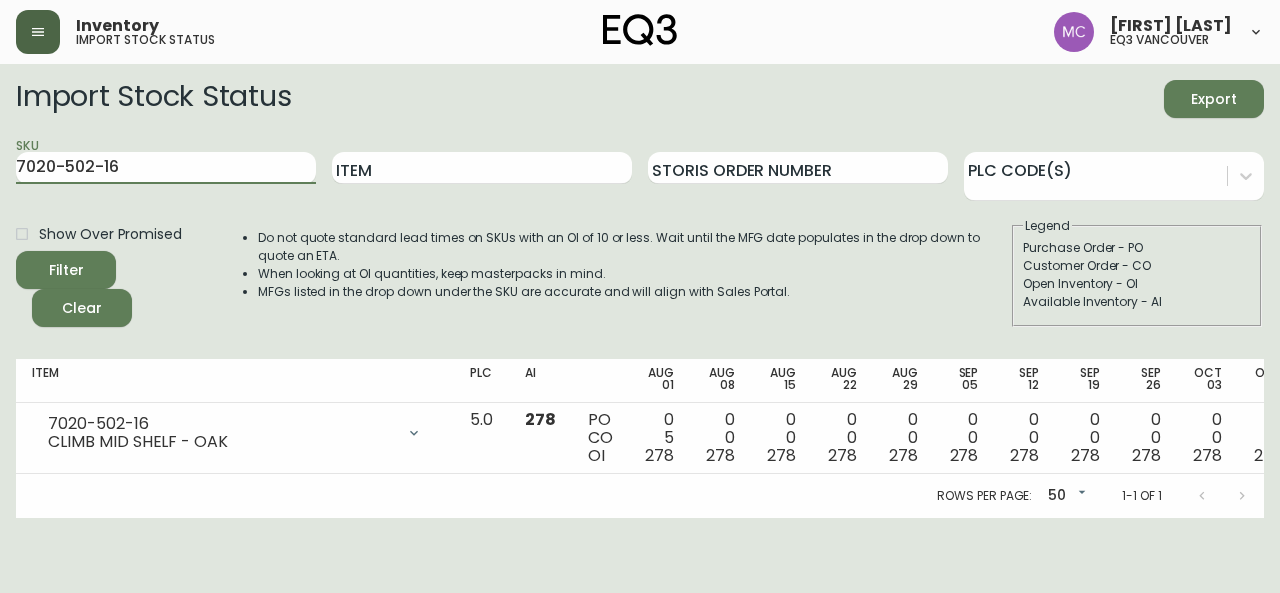 click on "Import Stock Status Export SKU 7020-502-16 Item Storis Order Number PLC Code(s) Show Over Promised Filter Clear Do not quote standard lead times on SKUs with an OI of 10 or less. Wait until the MFG date populates in the drop down to quote an ETA. When looking at OI quantities, keep masterpacks in mind. MFGs listed in the drop down under the SKU are accurate and will align with Sales Portal. Legend Purchase Order - PO Customer Order - CO Open Inventory - OI Available Inventory - AI Item PLC AI Aug 01 Aug 08 Aug 15 Aug 22 Aug 29 Sep 05 Sep 12 Sep 19 Sep 26 Oct 03 Oct 10 Oct 17 Oct 24 Future 7020-502-16 CLIMB MID SHELF - OAK Opening Balance 283 ( [DATE] ) Customer Order (8549404) 5 ( [DATE] ) Available Inventory 278 ( [DATE] ) 5.0 278 PO CO OI 0 5 278 0 0 278 0 0 278 0 0 278 0 0 278 0 0 278 0 0 278 0 0 278 0 0 278 0 0 278 0 0 278 0 0 278 0 0 278 0 0 278 Rows per page: 50 50 1-1 of 1" at bounding box center [640, 291] 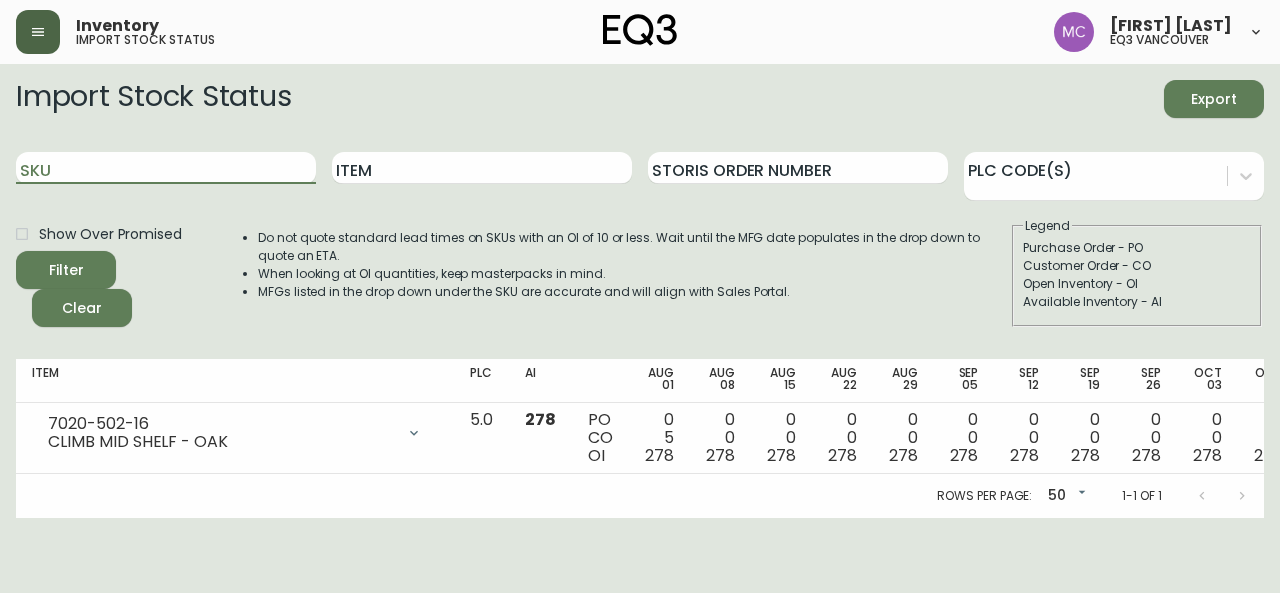 paste on "7020-501-16" 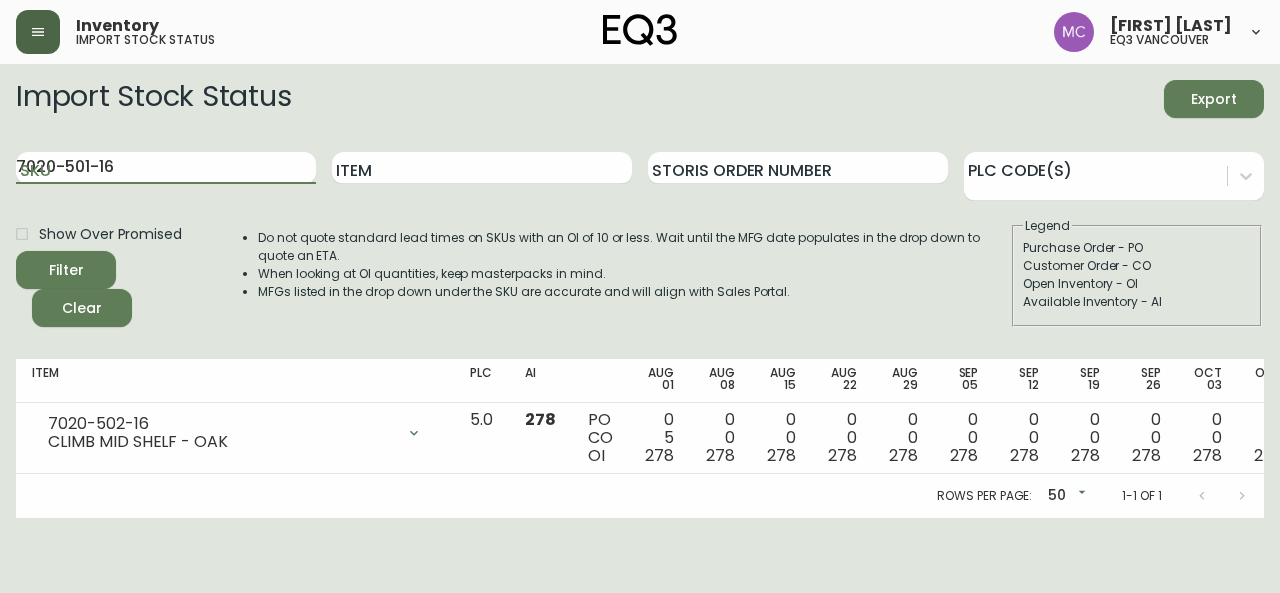click on "Filter" at bounding box center [66, 270] 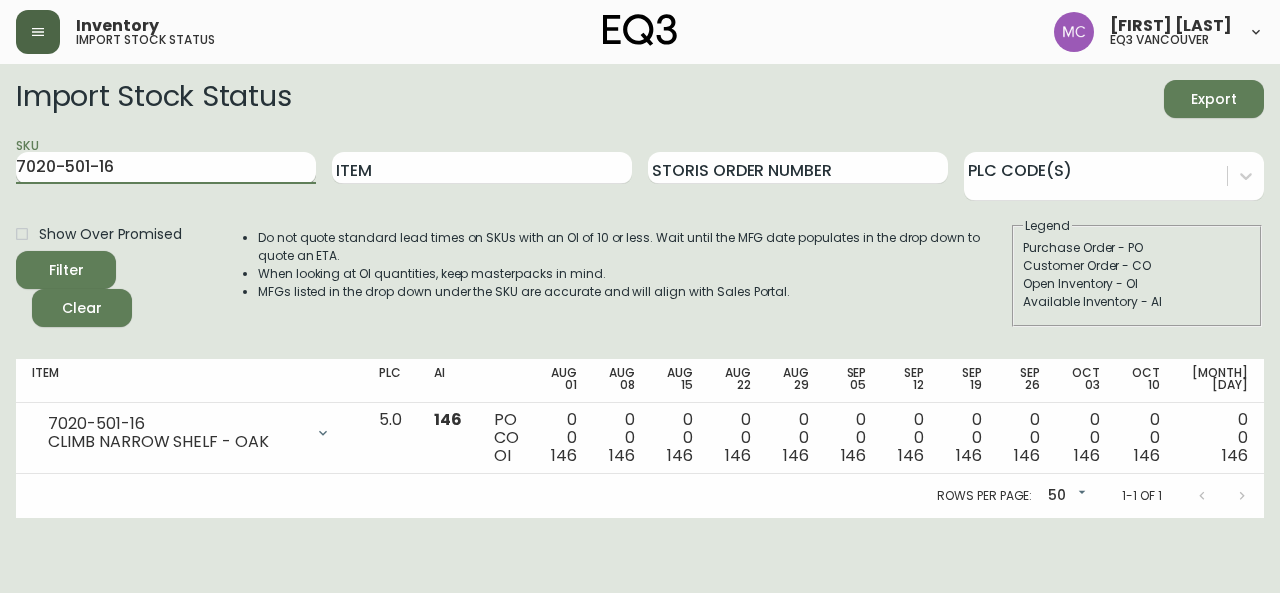 drag, startPoint x: 134, startPoint y: 164, endPoint x: 26, endPoint y: 163, distance: 108.00463 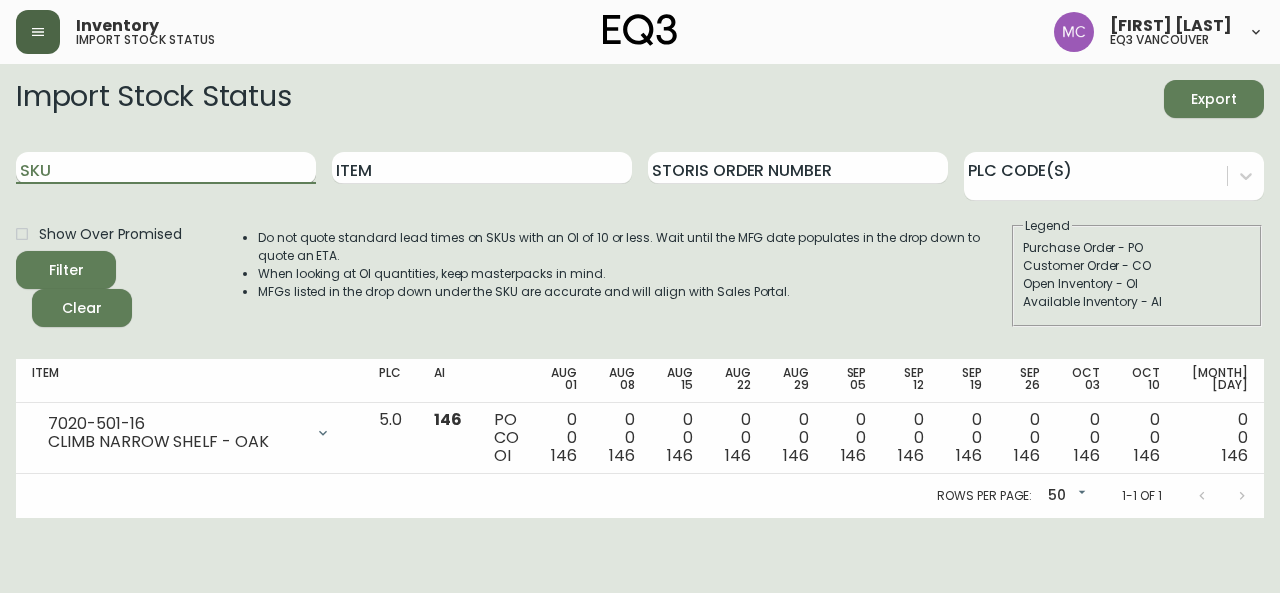 paste on "7020-505-1" 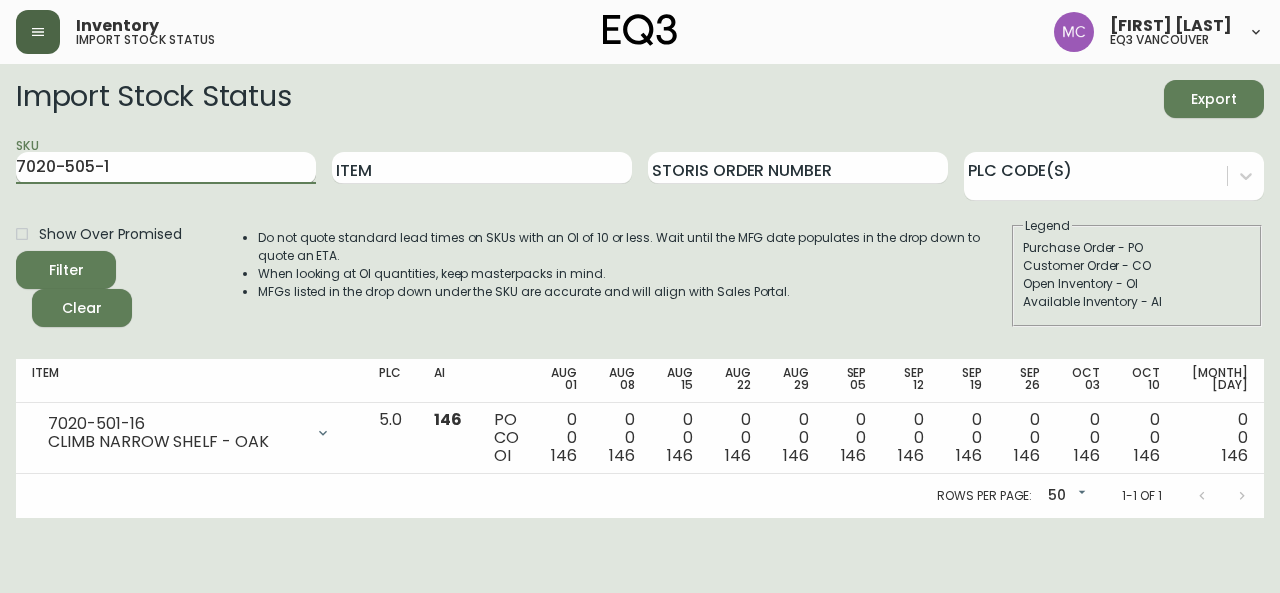 type on "7020-505-1" 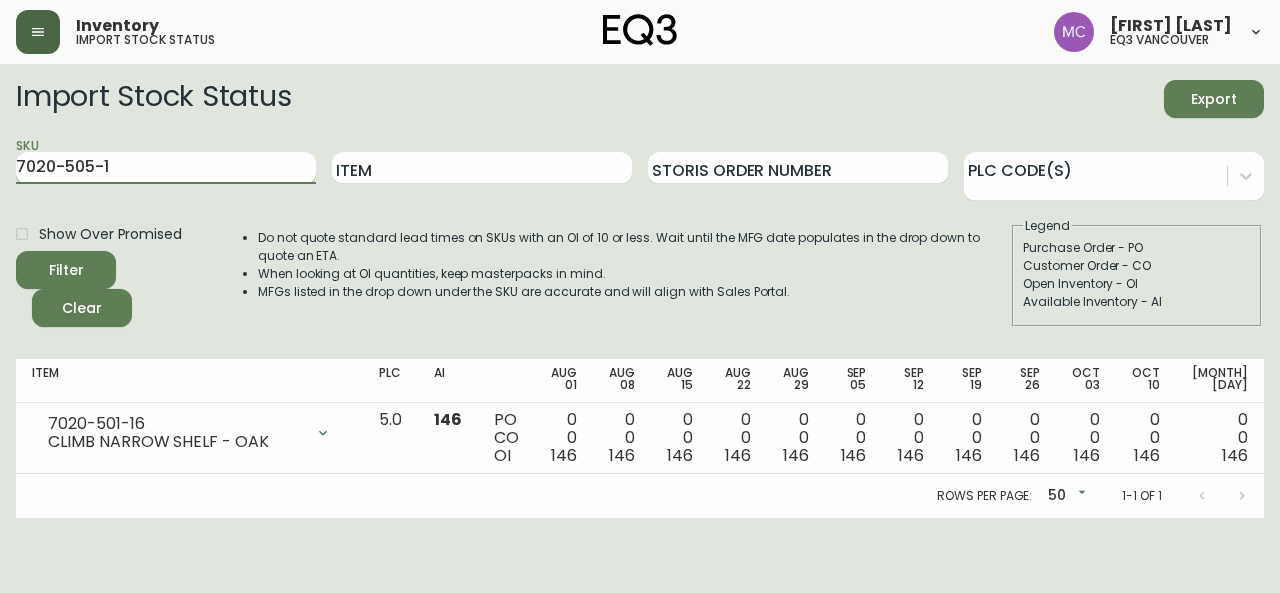 click on "Filter" at bounding box center (66, 270) 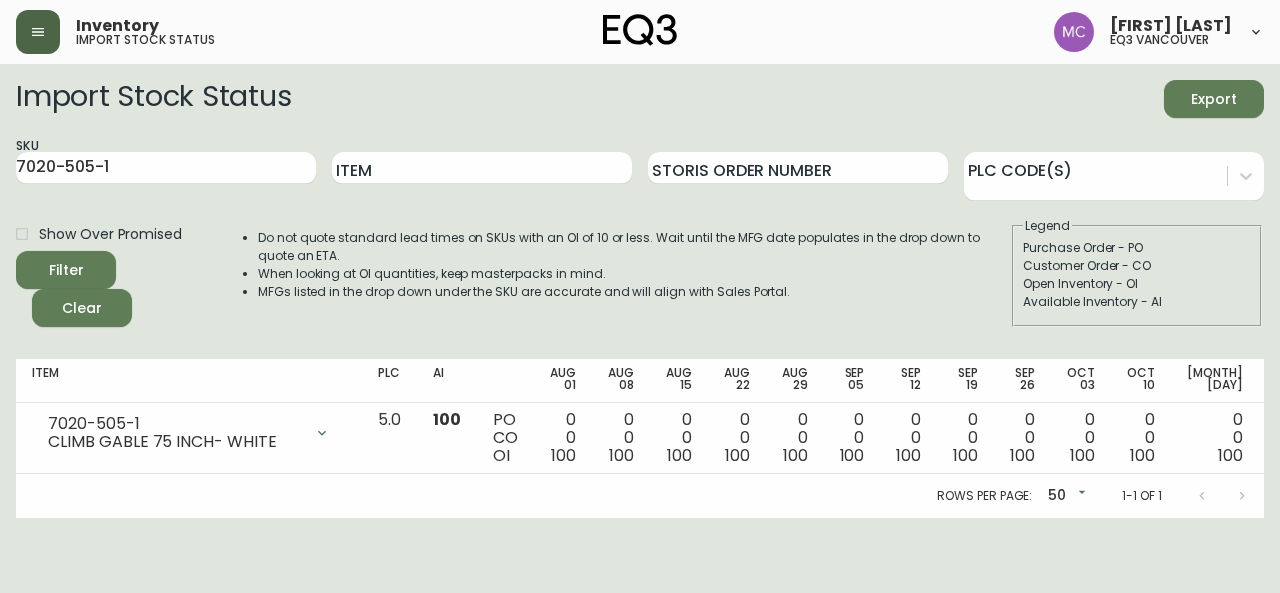 click on "Import Stock Status Export SKU 7020-505-1 Item Storis Order Number PLC Code(s) Show Over Promised Filter Clear Do not quote standard lead times on SKUs with an OI of 10 or less. Wait until the MFG date populates in the drop down to quote an ETA. When looking at OI quantities, keep masterpacks in mind. MFGs listed in the drop down under the SKU are accurate and will align with Sales Portal. Legend Purchase Order - PO Customer Order - CO Open Inventory - OI Available Inventory - AI Item PLC AI Aug 01 Aug 08 Aug 15 Aug 22 Aug 29 Sep 05 Sep 12 Sep 19 Sep 26 Oct 03 Oct 10 Oct 17 Oct 24 Future 7020-505-1 CLIMB  GABLE 75 INCH- WHITE Opening Balance 100 ( [DATE] ) Available Inventory 100 ( [DATE] ) 5.0 100 PO CO OI 0 0 100 0 0 100 0 0 100 0 0 100 0 0 100 0 0 100 0 0 100 0 0 100 0 0 100 0 0 100 0 0 100 0 0 100 0 0 100 0 0 100 Rows per page: 50 50 1-1 of 1" at bounding box center [640, 291] 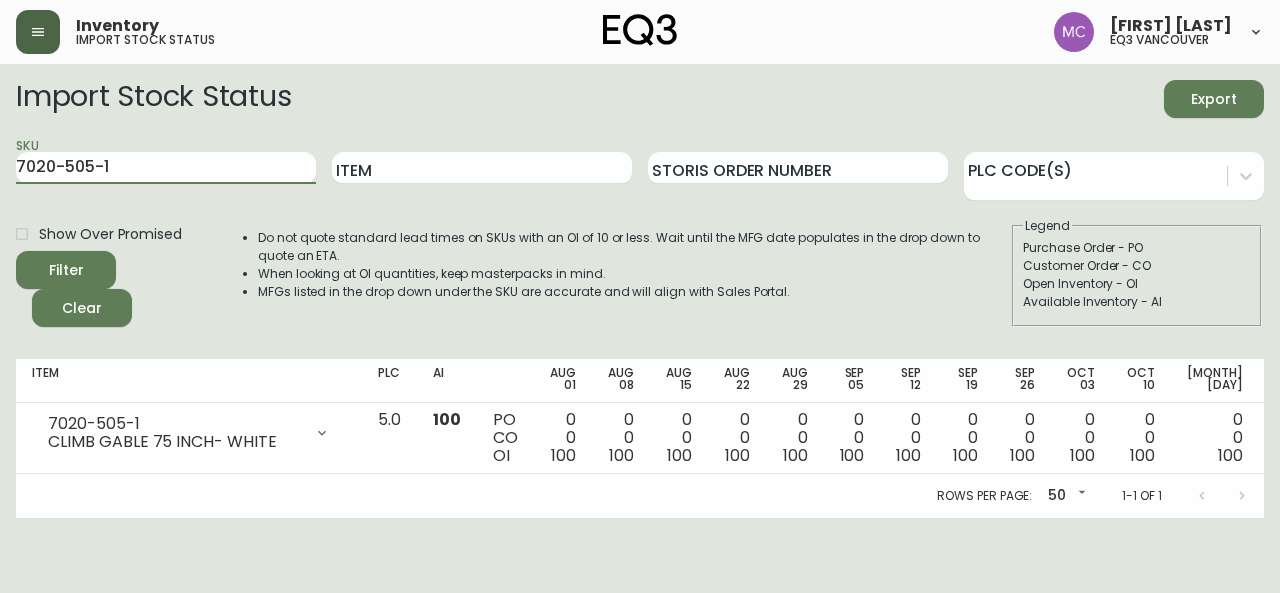 drag, startPoint x: 121, startPoint y: 165, endPoint x: 0, endPoint y: 159, distance: 121.14867 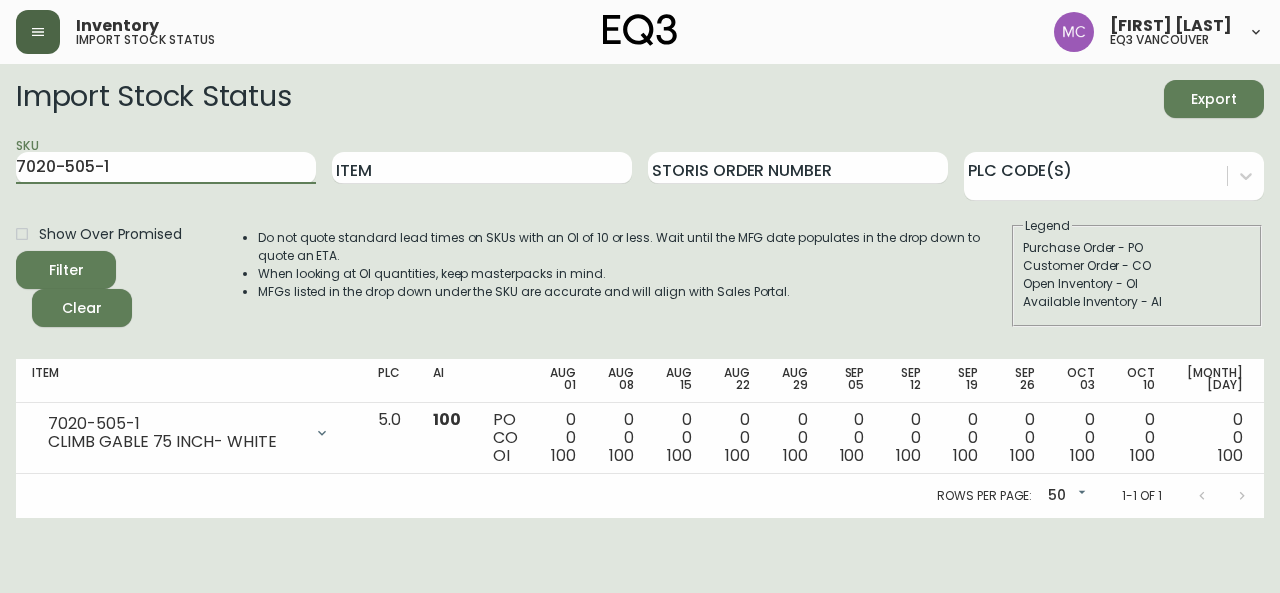 click on "Import Stock Status Export SKU 7020-505-1 Item Storis Order Number PLC Code(s) Show Over Promised Filter Clear Do not quote standard lead times on SKUs with an OI of 10 or less. Wait until the MFG date populates in the drop down to quote an ETA. When looking at OI quantities, keep masterpacks in mind. MFGs listed in the drop down under the SKU are accurate and will align with Sales Portal. Legend Purchase Order - PO Customer Order - CO Open Inventory - OI Available Inventory - AI Item PLC AI Aug 01 Aug 08 Aug 15 Aug 22 Aug 29 Sep 05 Sep 12 Sep 19 Sep 26 Oct 03 Oct 10 Oct 17 Oct 24 Future 7020-505-1 CLIMB  GABLE 75 INCH- WHITE Opening Balance 100 ( [DATE] ) Available Inventory 100 ( [DATE] ) 5.0 100 PO CO OI 0 0 100 0 0 100 0 0 100 0 0 100 0 0 100 0 0 100 0 0 100 0 0 100 0 0 100 0 0 100 0 0 100 0 0 100 0 0 100 0 0 100 Rows per page: 50 50 1-1 of 1" at bounding box center [640, 291] 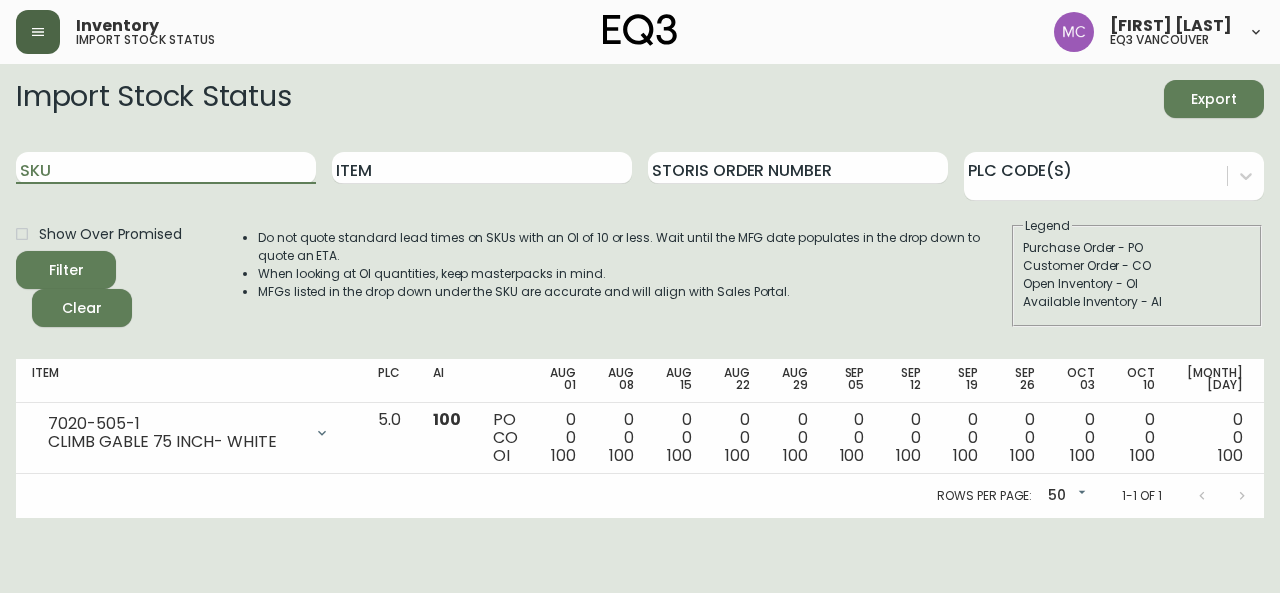 paste on "7020-505-1" 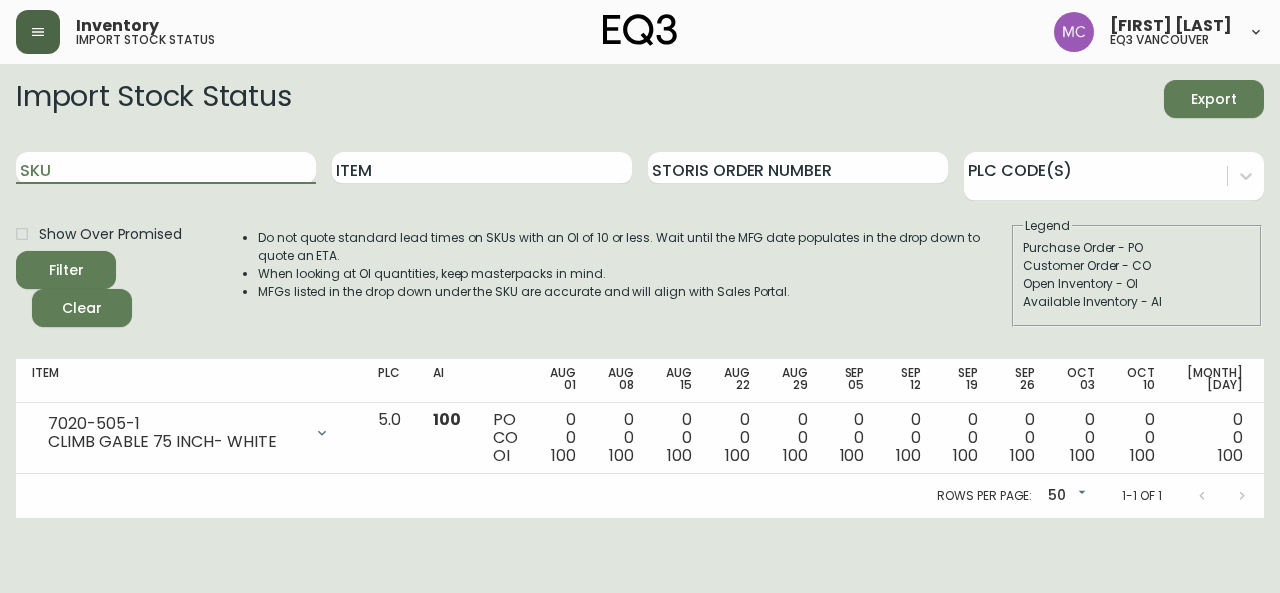 type on "7020-505-1" 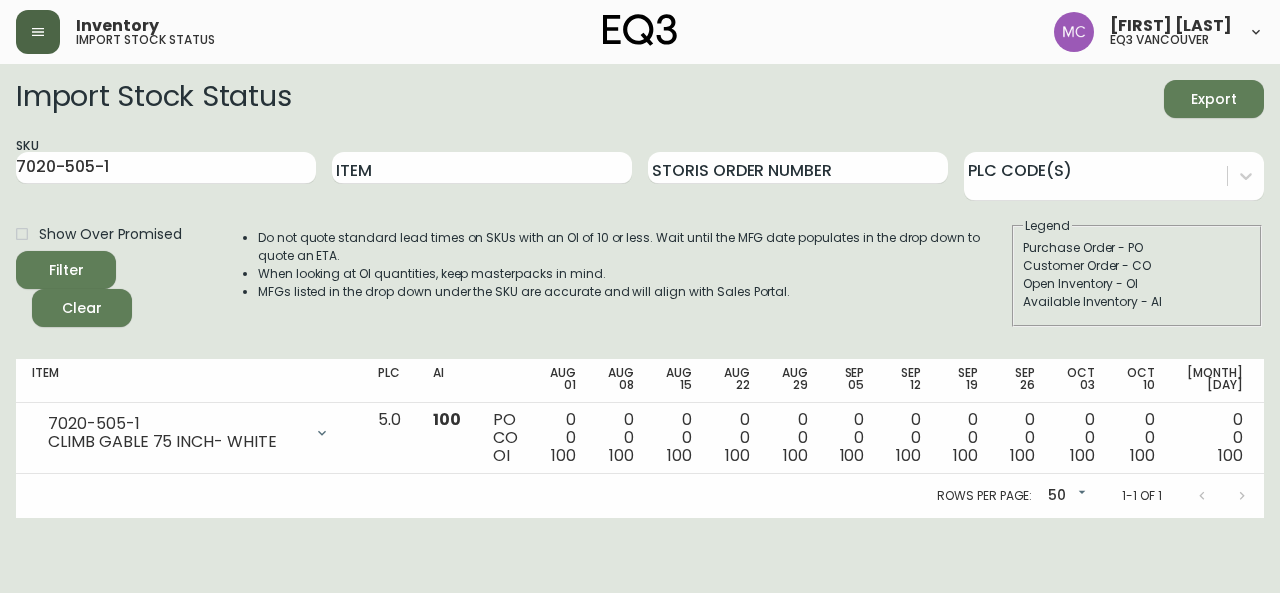 click on "Import Stock Status Export SKU 7020-505-1 Item Storis Order Number PLC Code(s) Show Over Promised Filter Clear Do not quote standard lead times on SKUs with an OI of 10 or less. Wait until the MFG date populates in the drop down to quote an ETA. When looking at OI quantities, keep masterpacks in mind. MFGs listed in the drop down under the SKU are accurate and will align with Sales Portal. Legend Purchase Order - PO Customer Order - CO Open Inventory - OI Available Inventory - AI Item PLC AI Aug 01 Aug 08 Aug 15 Aug 22 Aug 29 Sep 05 Sep 12 Sep 19 Sep 26 Oct 03 Oct 10 Oct 17 Oct 24 Future 7020-505-1 CLIMB  GABLE 75 INCH- WHITE Opening Balance 100 ( [DATE] ) Available Inventory 100 ( [DATE] ) 5.0 100 PO CO OI 0 0 100 0 0 100 0 0 100 0 0 100 0 0 100 0 0 100 0 0 100 0 0 100 0 0 100 0 0 100 0 0 100 0 0 100 0 0 100 0 0 100 Rows per page: 50 50 1-1 of 1" at bounding box center [640, 291] 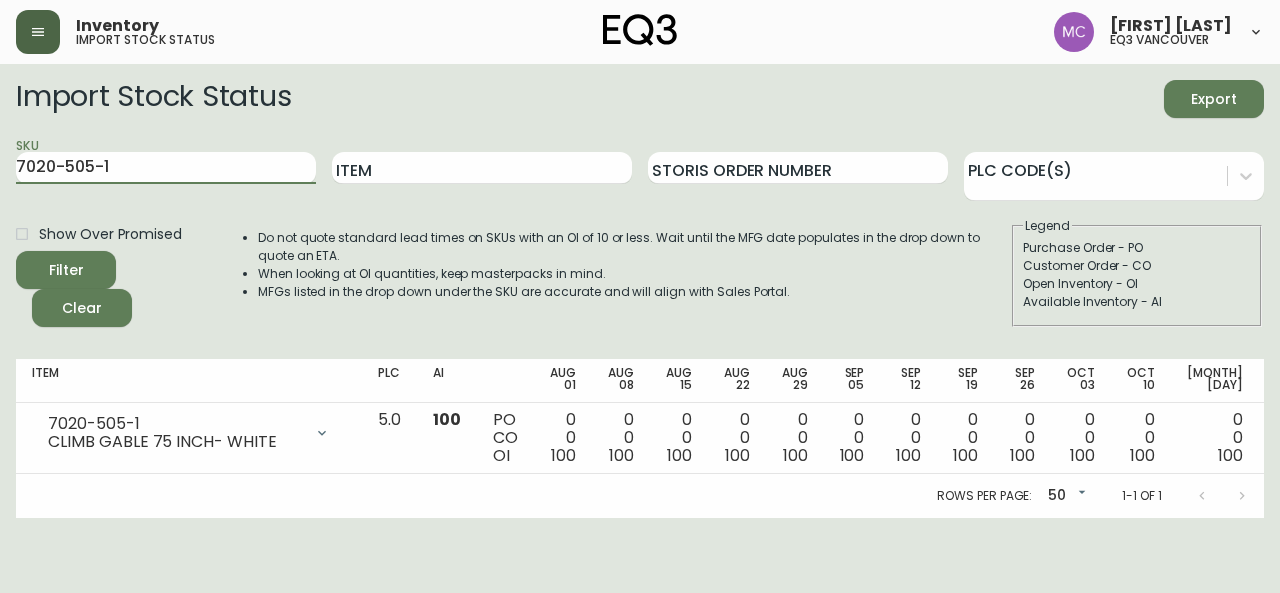 drag, startPoint x: 118, startPoint y: 165, endPoint x: 0, endPoint y: 153, distance: 118.6086 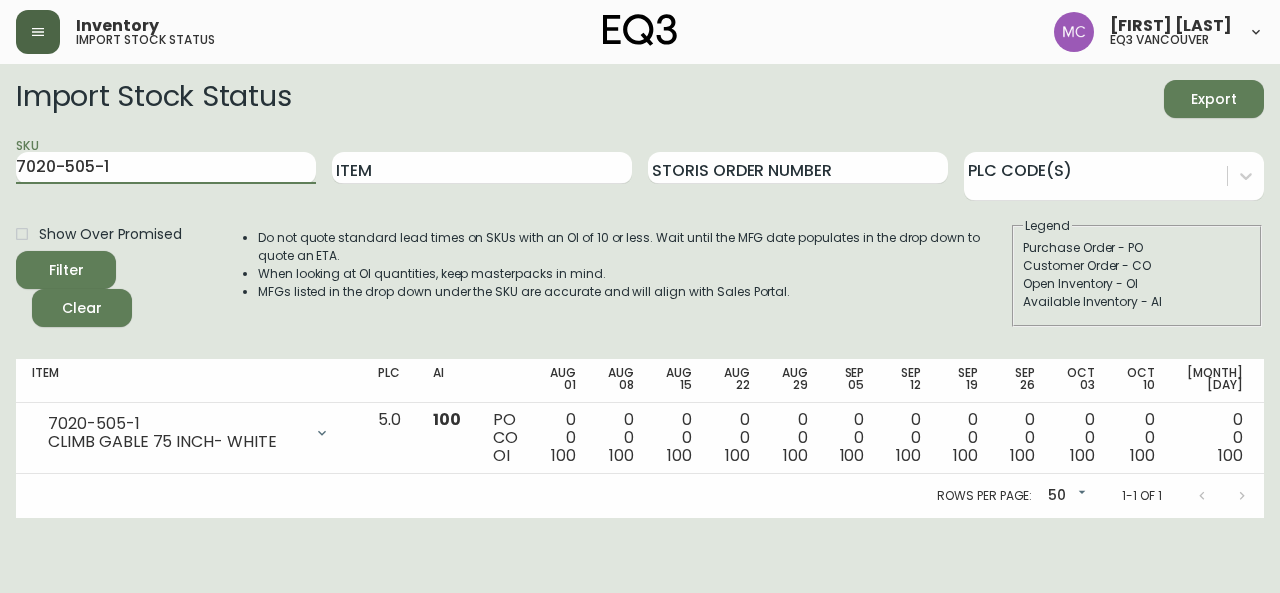 click on "Import Stock Status Export SKU 7020-505-1 Item Storis Order Number PLC Code(s) Show Over Promised Filter Clear Do not quote standard lead times on SKUs with an OI of 10 or less. Wait until the MFG date populates in the drop down to quote an ETA. When looking at OI quantities, keep masterpacks in mind. MFGs listed in the drop down under the SKU are accurate and will align with Sales Portal. Legend Purchase Order - PO Customer Order - CO Open Inventory - OI Available Inventory - AI Item PLC AI Aug 01 Aug 08 Aug 15 Aug 22 Aug 29 Sep 05 Sep 12 Sep 19 Sep 26 Oct 03 Oct 10 Oct 17 Oct 24 Future 7020-505-1 CLIMB  GABLE 75 INCH- WHITE Opening Balance 100 ( [DATE] ) Available Inventory 100 ( [DATE] ) 5.0 100 PO CO OI 0 0 100 0 0 100 0 0 100 0 0 100 0 0 100 0 0 100 0 0 100 0 0 100 0 0 100 0 0 100 0 0 100 0 0 100 0 0 100 0 0 100 Rows per page: 50 50 1-1 of 1" at bounding box center [640, 291] 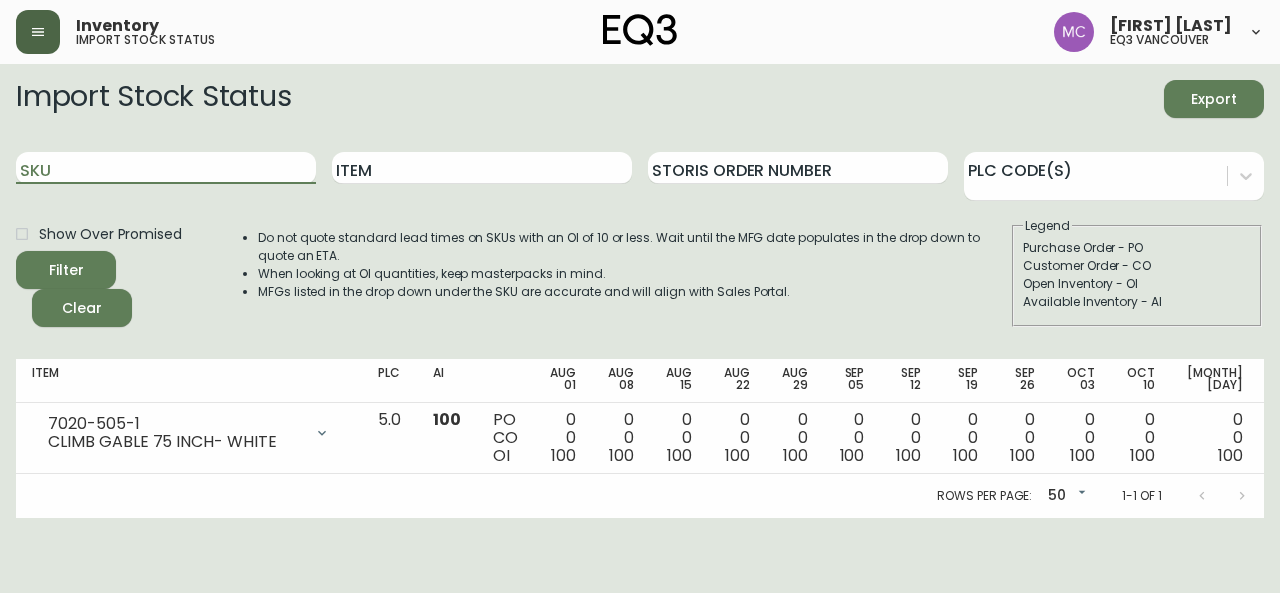 paste on "7020-505-1" 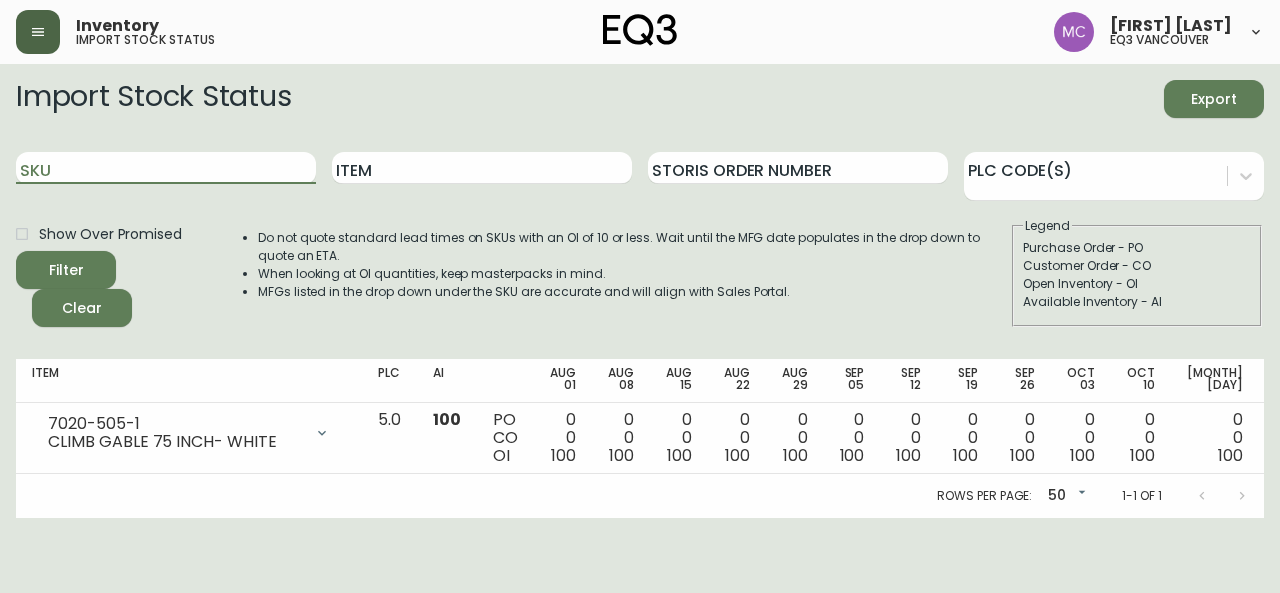 type on "7020-505-1" 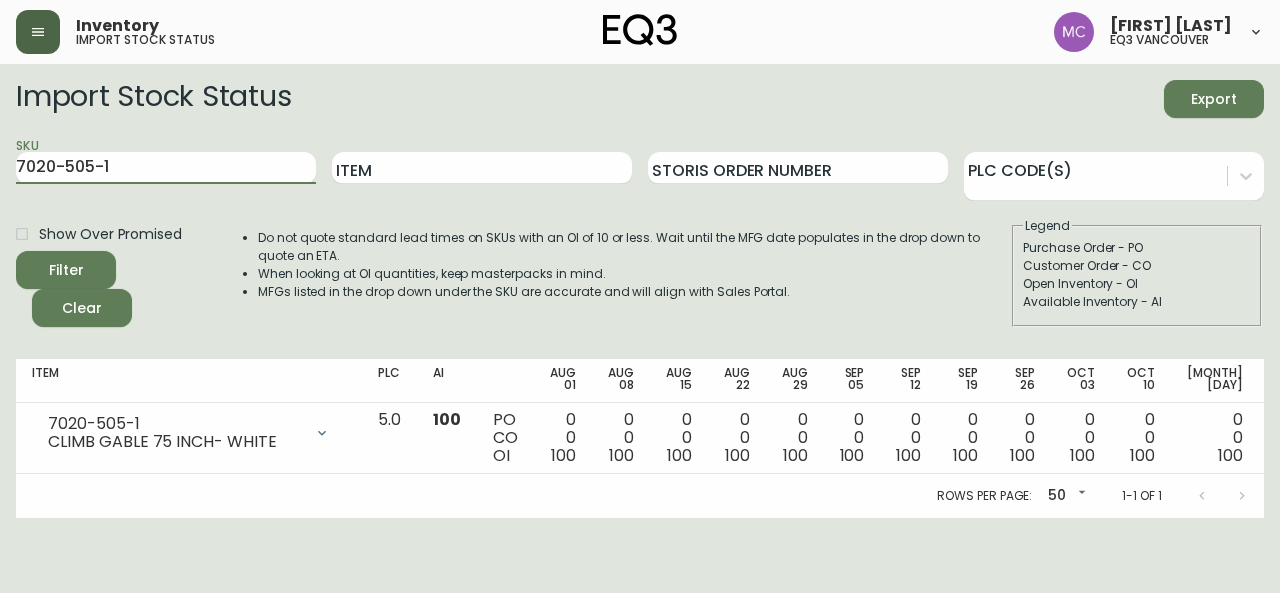 click on "Filter" at bounding box center [66, 270] 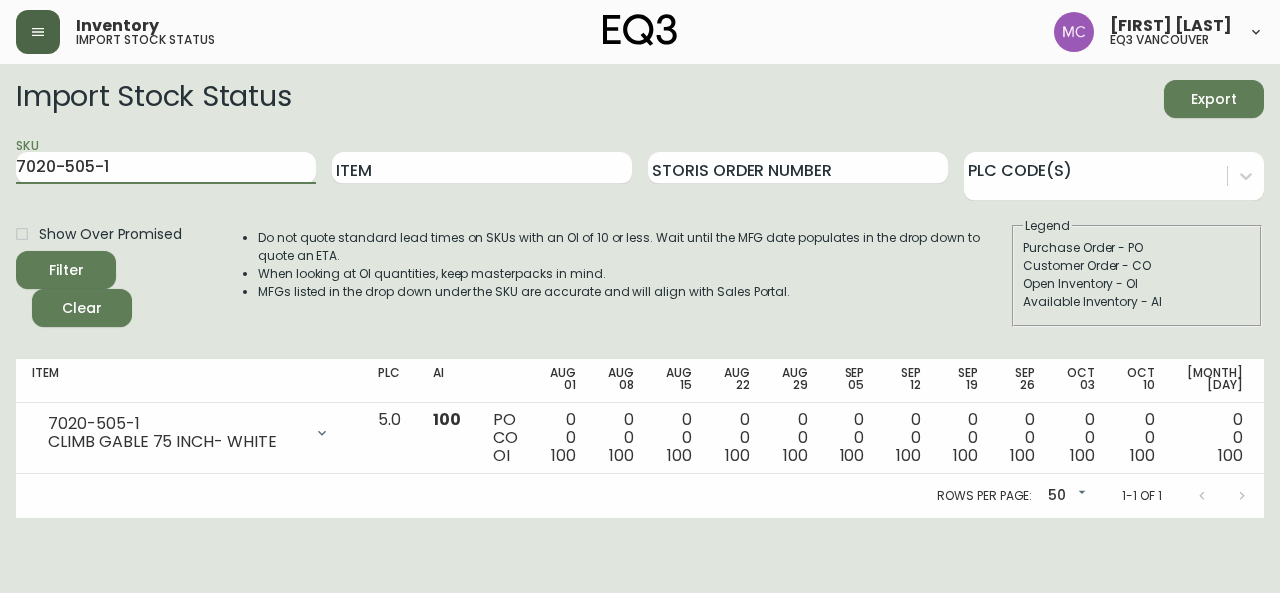 drag, startPoint x: 140, startPoint y: 165, endPoint x: 0, endPoint y: 163, distance: 140.01428 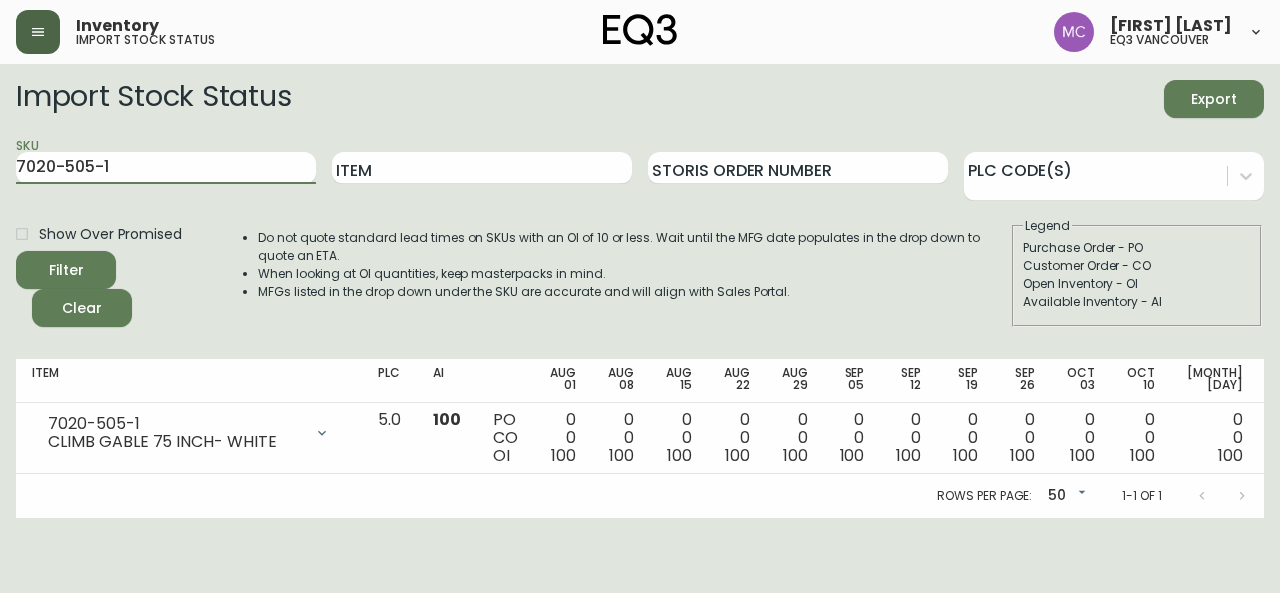click on "Import Stock Status Export SKU 7020-505-1 Item Storis Order Number PLC Code(s) Show Over Promised Filter Clear Do not quote standard lead times on SKUs with an OI of 10 or less. Wait until the MFG date populates in the drop down to quote an ETA. When looking at OI quantities, keep masterpacks in mind. MFGs listed in the drop down under the SKU are accurate and will align with Sales Portal. Legend Purchase Order - PO Customer Order - CO Open Inventory - OI Available Inventory - AI Item PLC AI Aug 01 Aug 08 Aug 15 Aug 22 Aug 29 Sep 05 Sep 12 Sep 19 Sep 26 Oct 03 Oct 10 Oct 17 Oct 24 Future 7020-505-1 CLIMB  GABLE 75 INCH- WHITE Opening Balance 100 ( [DATE] ) Available Inventory 100 ( [DATE] ) 5.0 100 PO CO OI 0 0 100 0 0 100 0 0 100 0 0 100 0 0 100 0 0 100 0 0 100 0 0 100 0 0 100 0 0 100 0 0 100 0 0 100 0 0 100 0 0 100 Rows per page: 50 50 1-1 of 1" at bounding box center (640, 291) 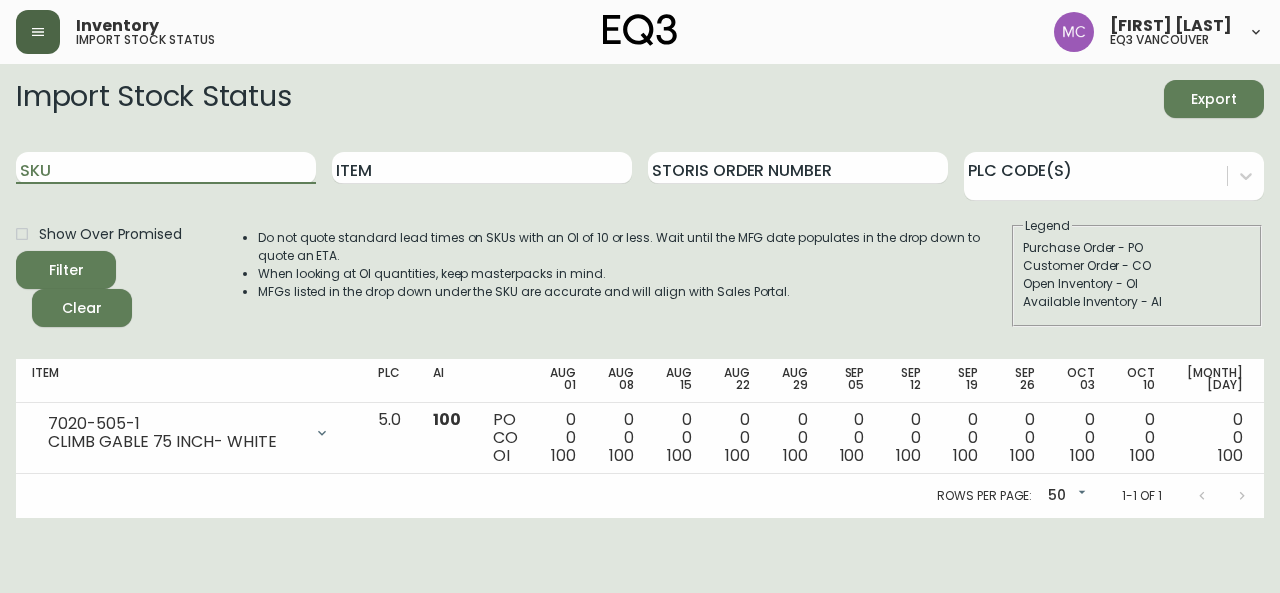 paste on "7020-508-1" 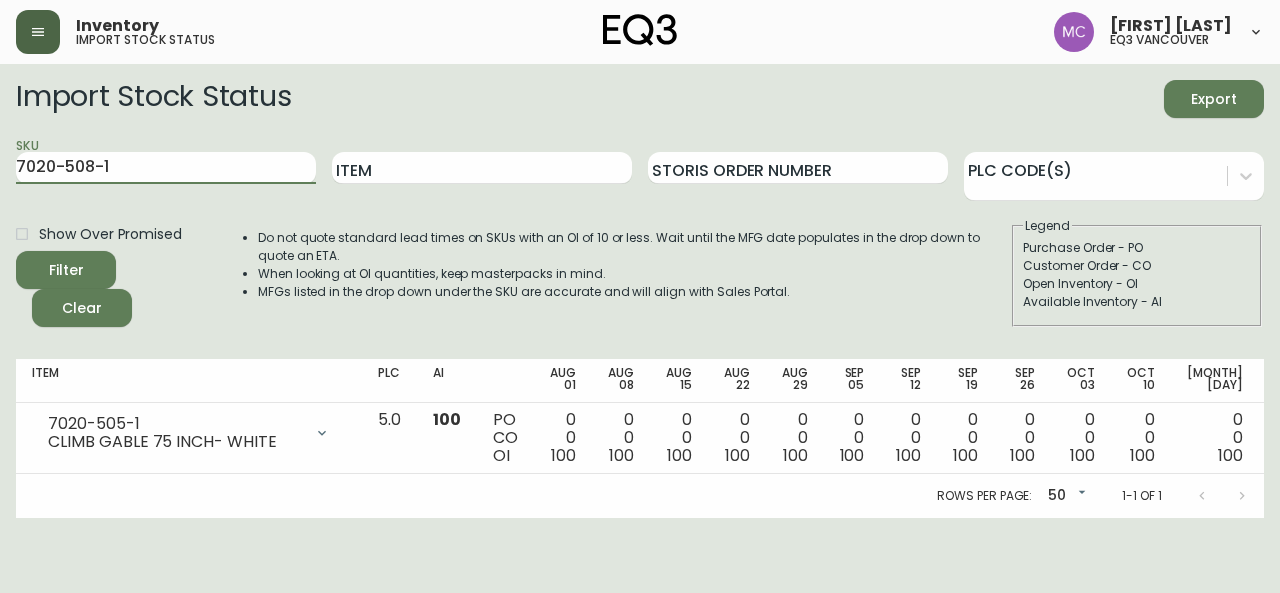 click on "Filter" at bounding box center (66, 270) 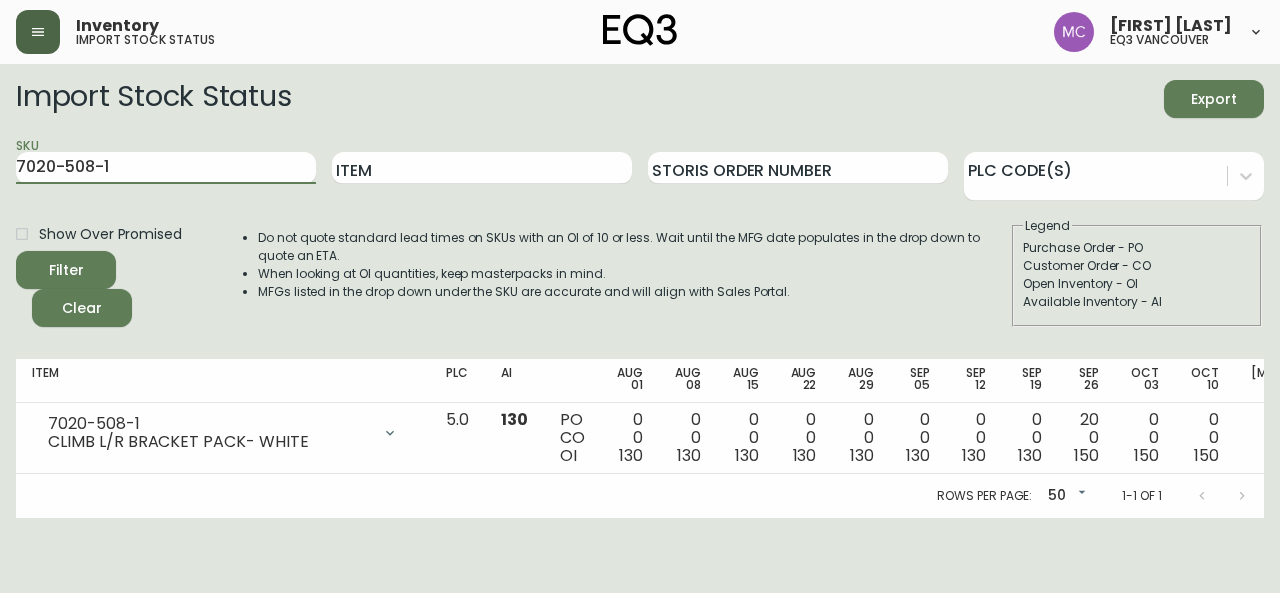 drag, startPoint x: 128, startPoint y: 169, endPoint x: 0, endPoint y: 166, distance: 128.03516 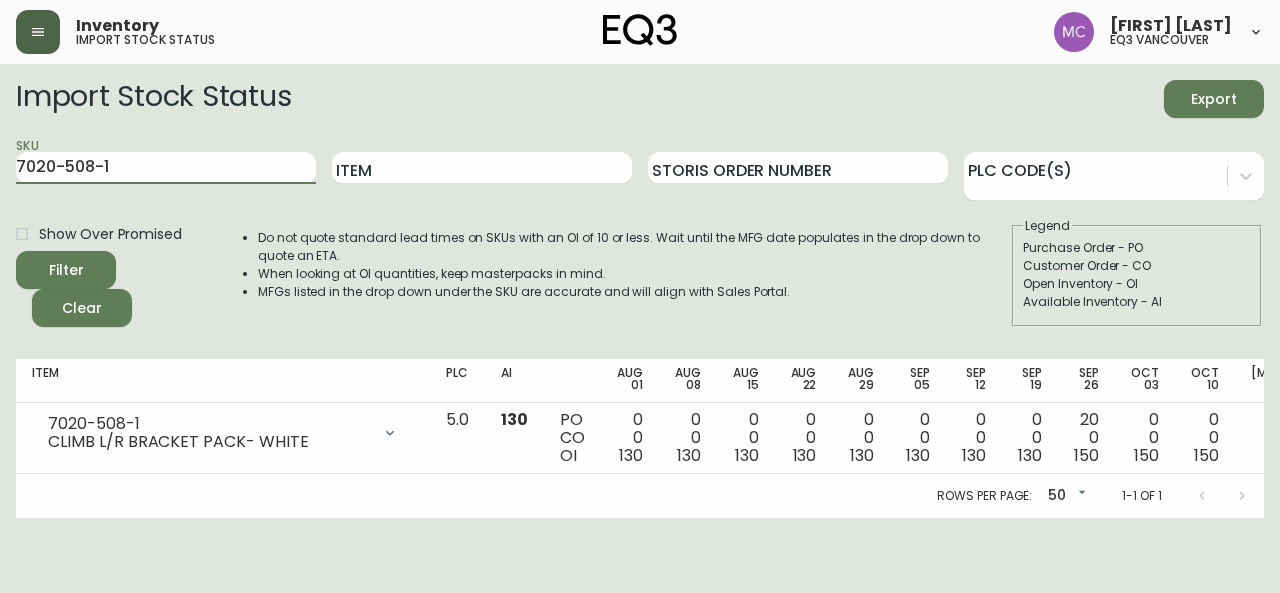 click on "Import Stock Status Export SKU 7020-508-1 Item Storis Order Number PLC Code(s) Show Over Promised Filter Clear Do not quote standard lead times on SKUs with an OI of 10 or less. Wait until the MFG date populates in the drop down to quote an ETA. When looking at OI quantities, keep masterpacks in mind. MFGs listed in the drop down under the SKU are accurate and will align with Sales Portal. Legend Purchase Order - PO Customer Order - CO Open Inventory - OI Available Inventory - AI Item PLC AI Aug 01 Aug 08 Aug 15 Aug 22 Aug 29 Sep 05 Sep 12 Sep 19 Sep 26 Oct 03 Oct 10 Oct 17 Oct 24 Future 7020-508-1 CLIMB L/R BRACKET PACK- WHITE Opening Balance 130 ( Aug 01, 2025 ) Available Inventory 130 ( Aug 01, 2025 ) Purchase Order (P019536) 20 ( Sep 25, 2025 ) 5.0 130 PO CO OI 0 0 130 0 0 130 0 0 130 0 0 130 0 0 130 0 0 130 0 0 130 20 0 150 0 0 150 0 0 150 0 0 150 0 0 150 0 0 150 Rows per page: 50 50 1-1 of 1" at bounding box center (640, 291) 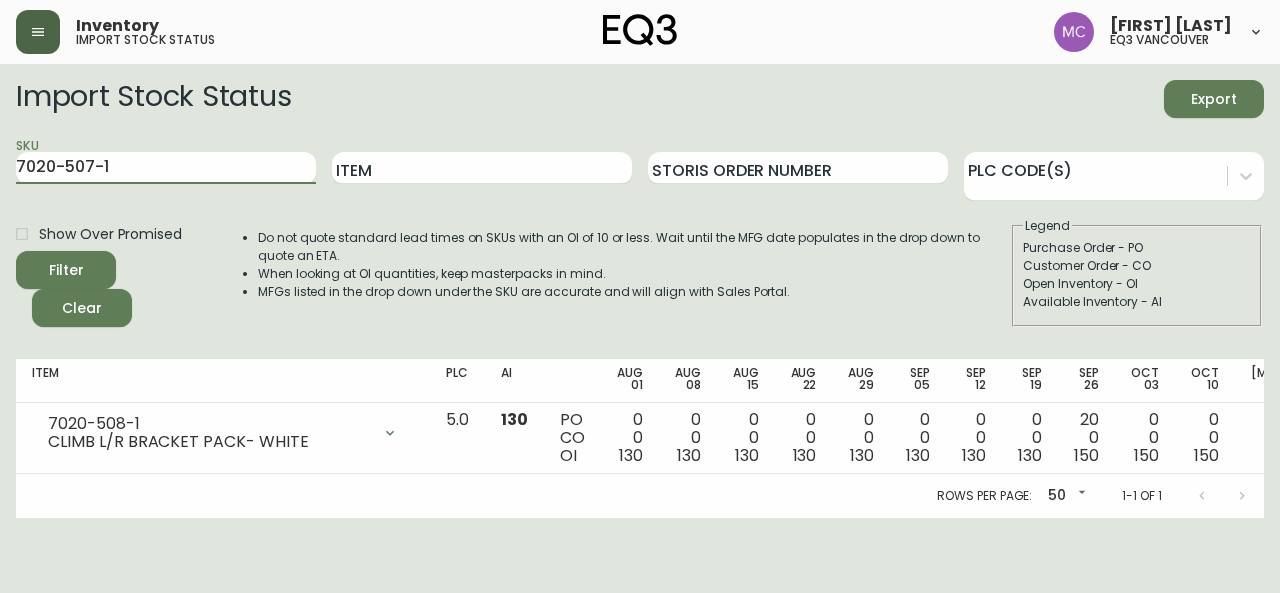 click on "Filter" at bounding box center [66, 270] 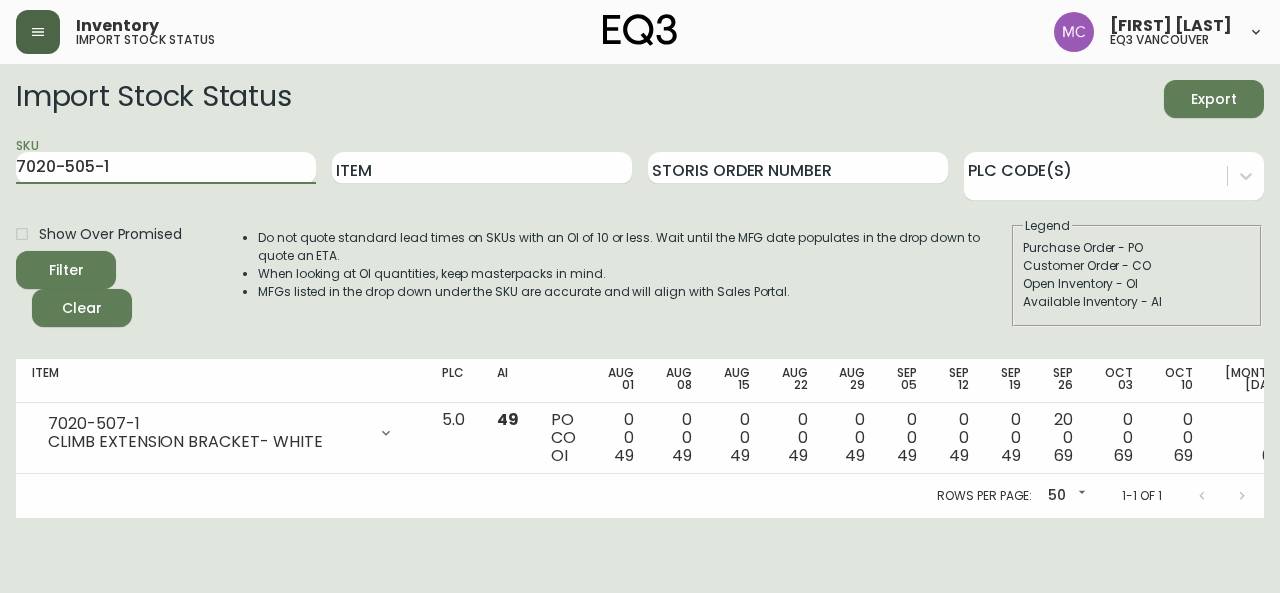 type on "7020-501-16" 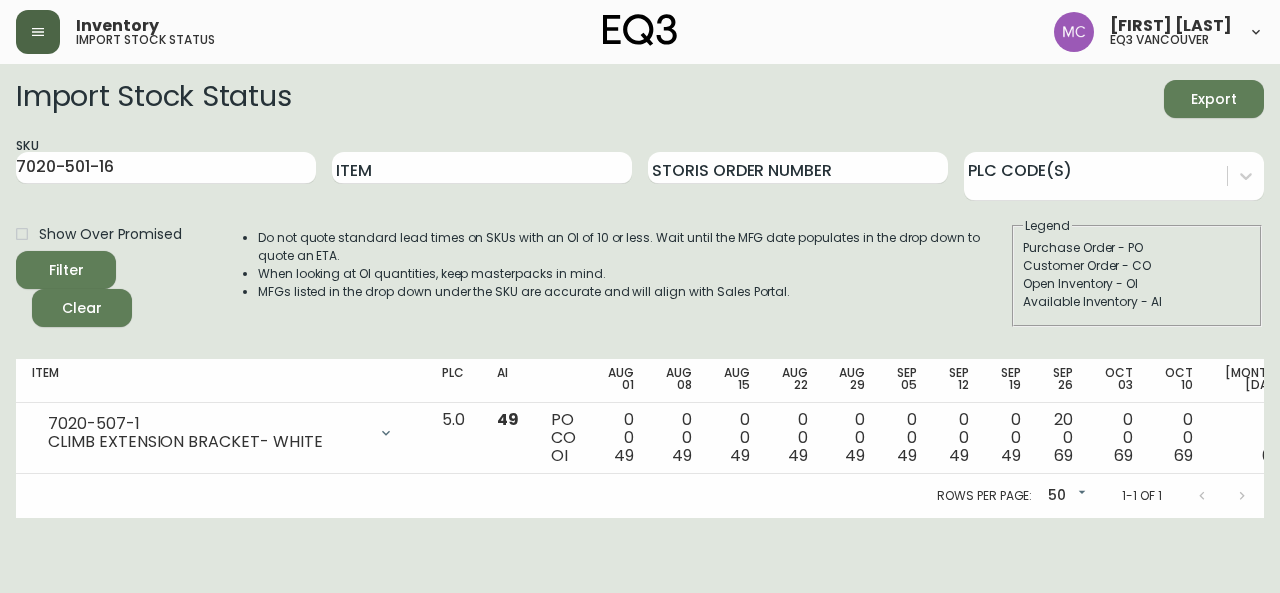 click at bounding box center (38, 32) 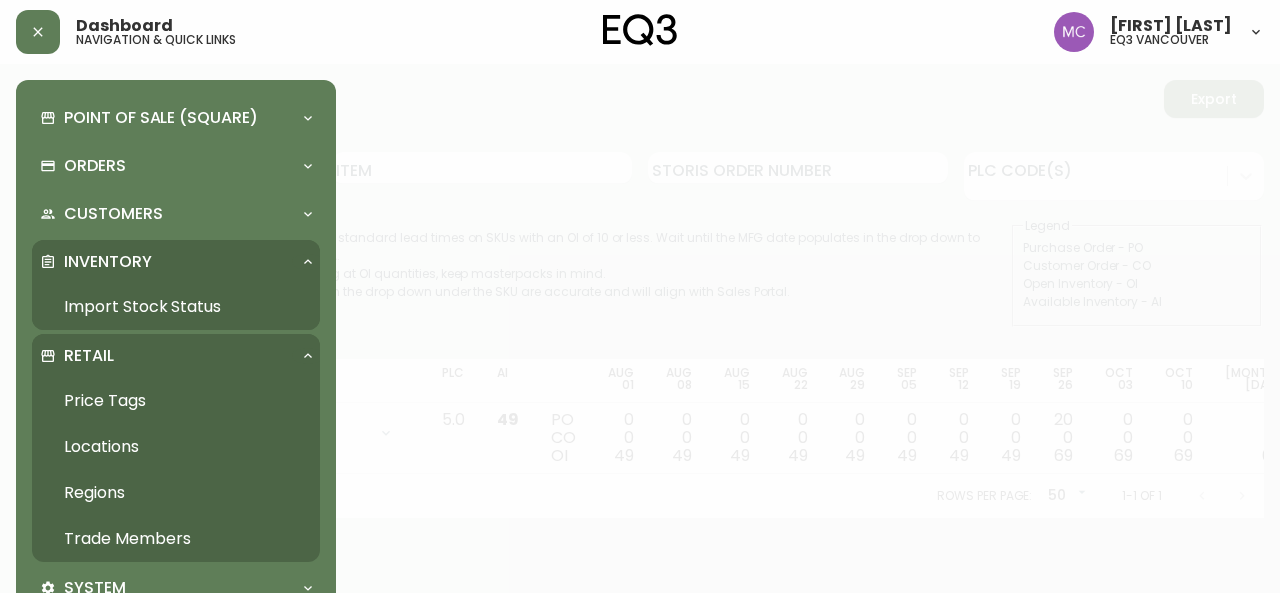 click on "Trade Members" at bounding box center [176, 539] 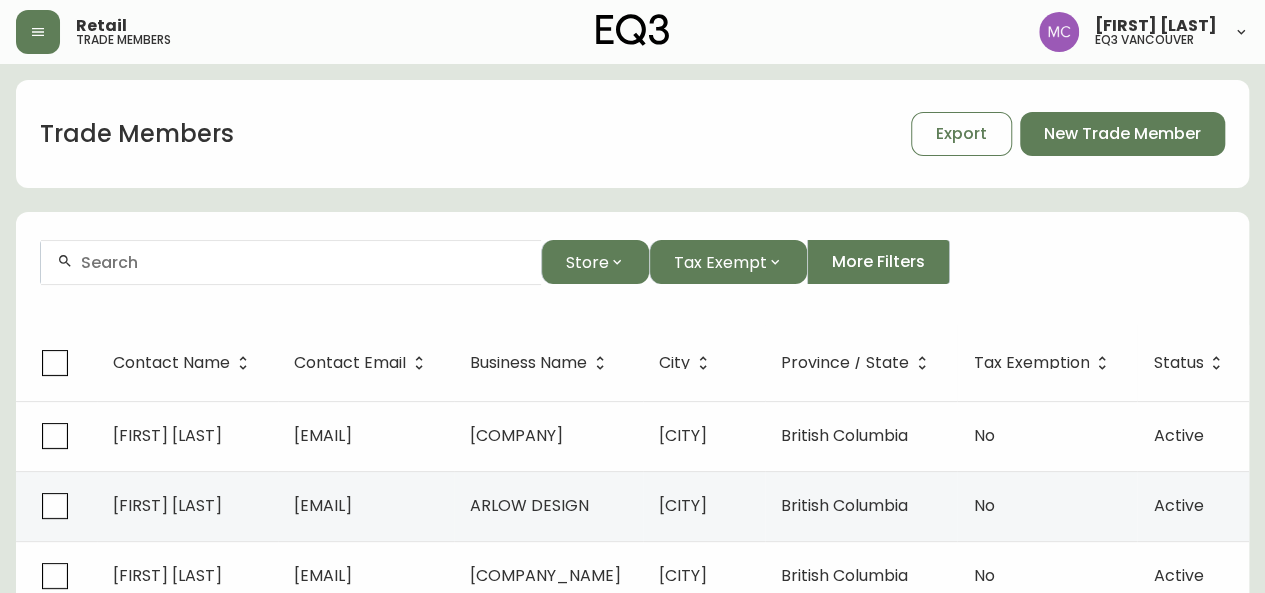 click at bounding box center (303, 262) 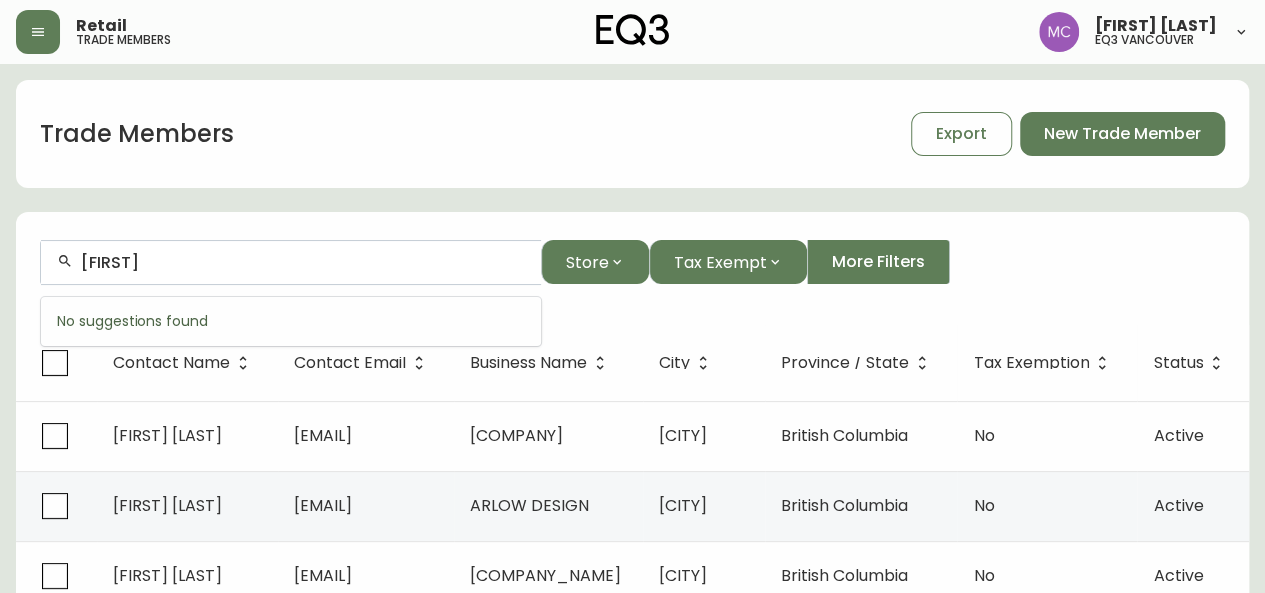 click on "[FIRST]" at bounding box center [303, 262] 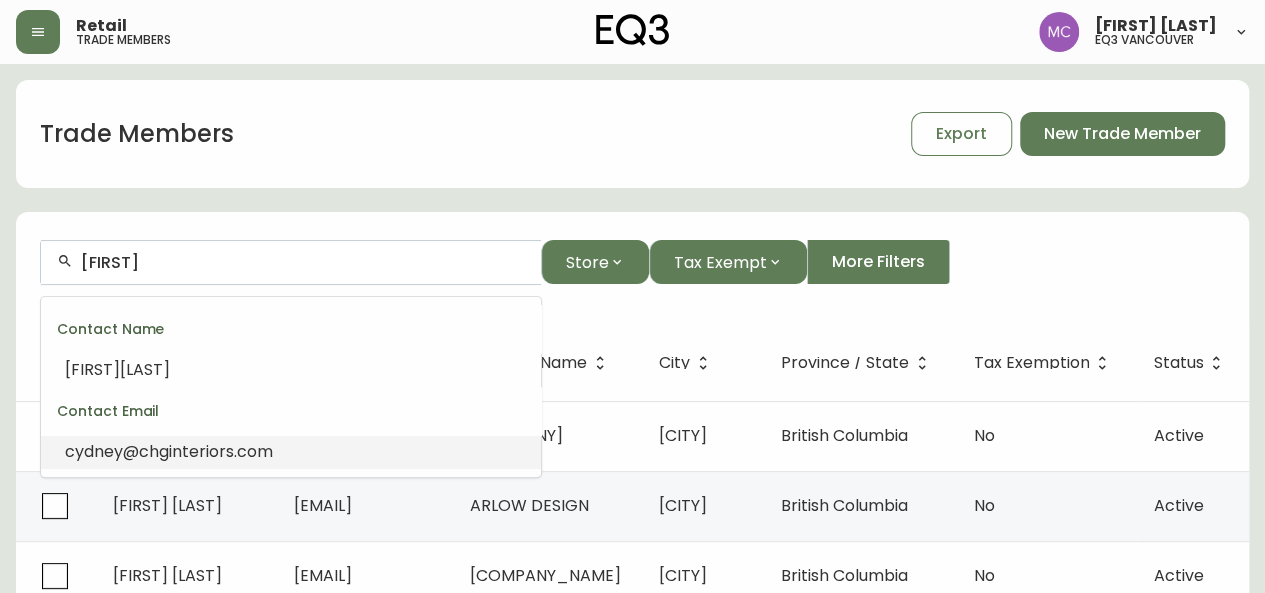click on "cydney" at bounding box center (94, 451) 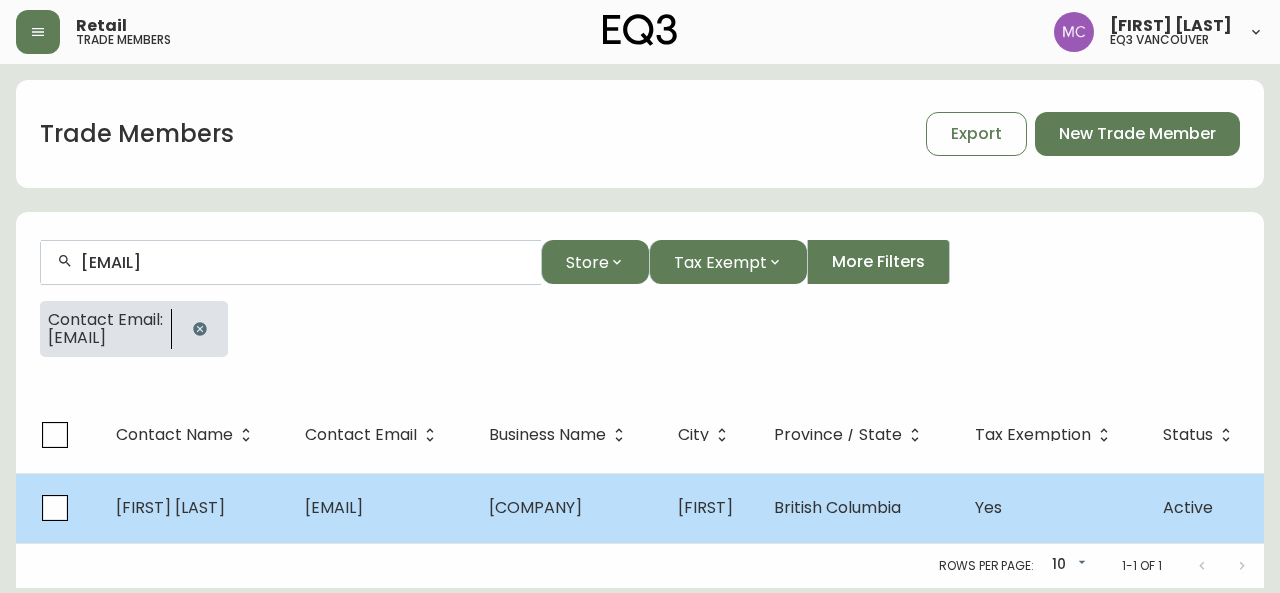 click on "[EMAIL]" at bounding box center (334, 507) 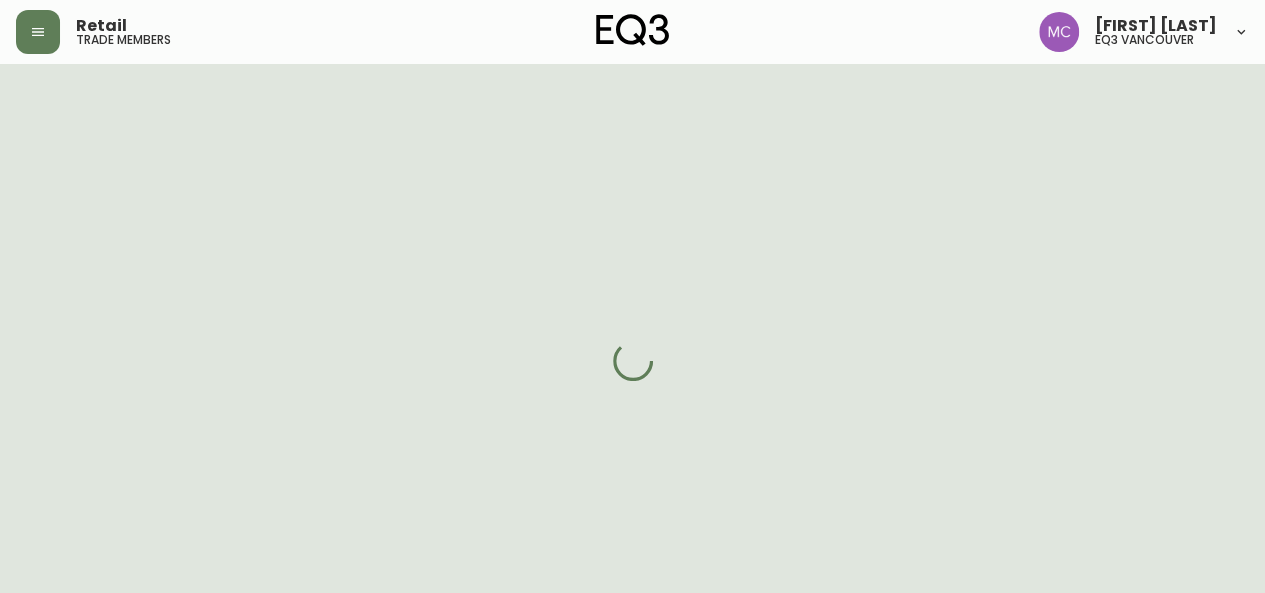select on "[PROVINCE]" 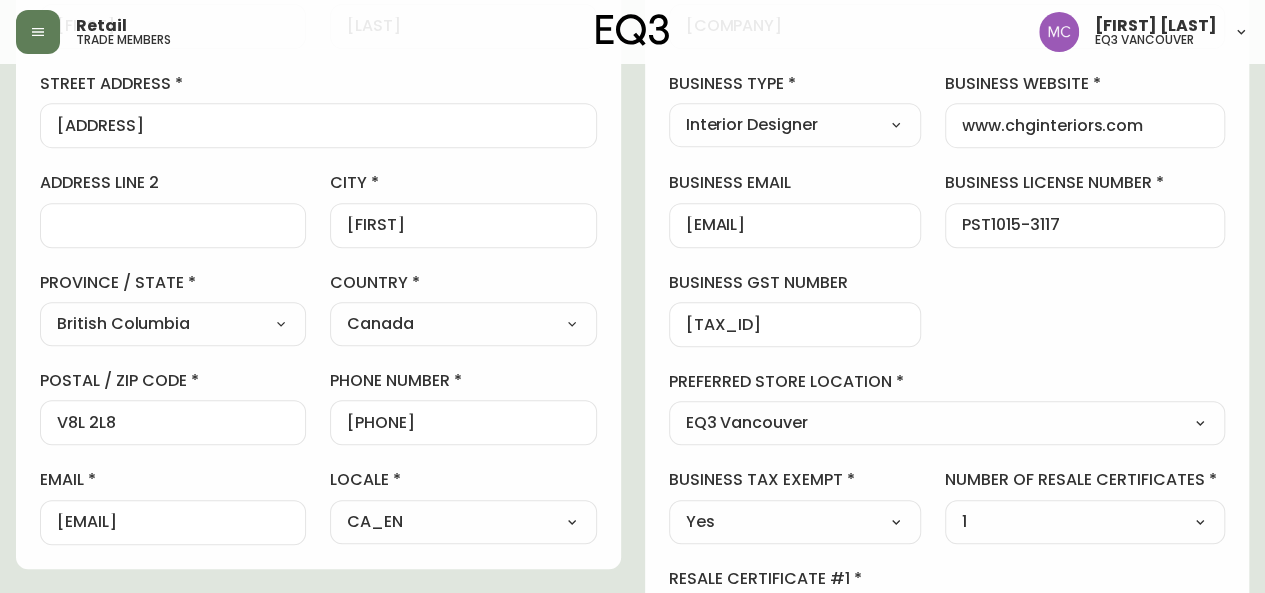 scroll, scrollTop: 365, scrollLeft: 0, axis: vertical 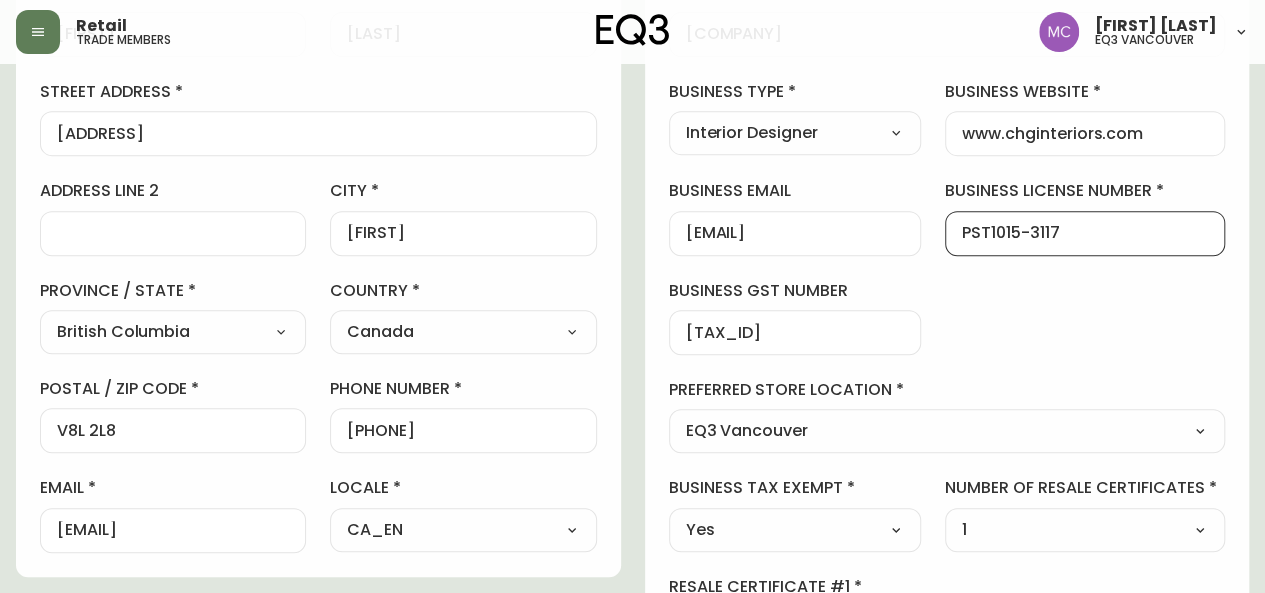 drag, startPoint x: 1063, startPoint y: 225, endPoint x: 912, endPoint y: 228, distance: 151.0298 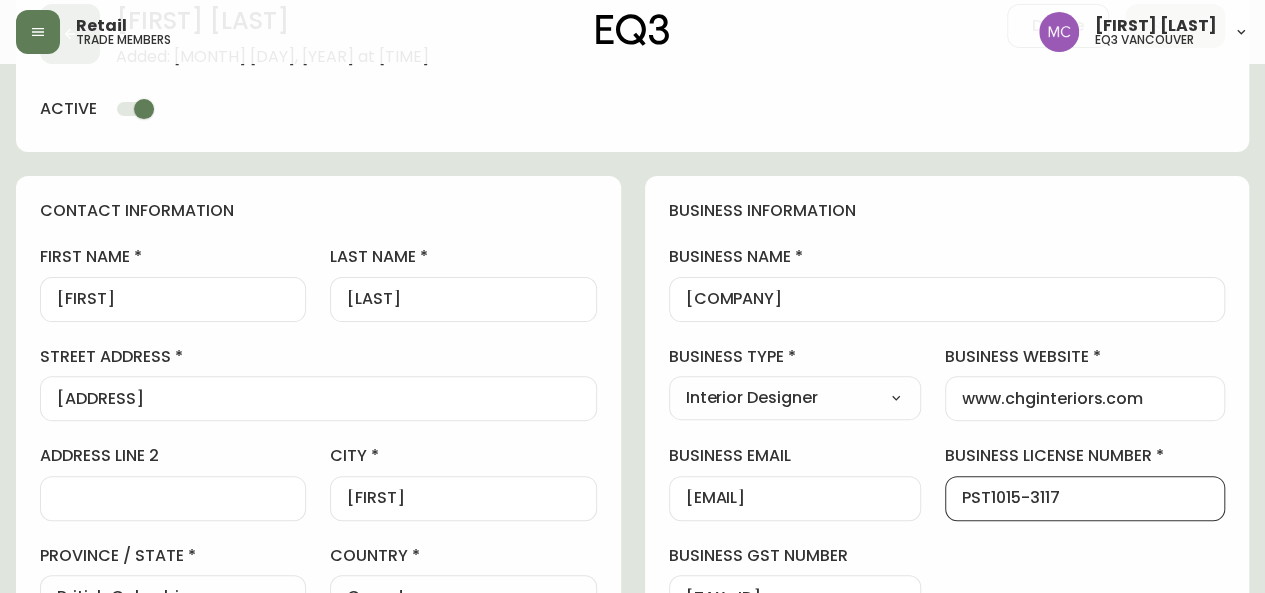 scroll, scrollTop: 102, scrollLeft: 0, axis: vertical 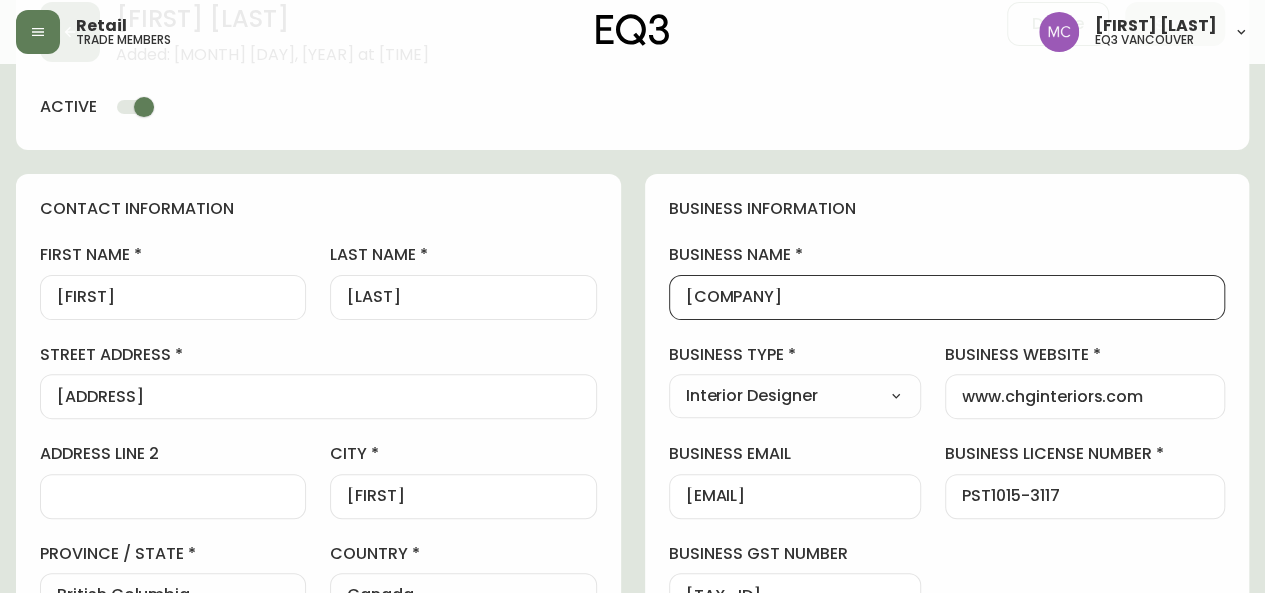 drag, startPoint x: 979, startPoint y: 291, endPoint x: 798, endPoint y: 306, distance: 181.62048 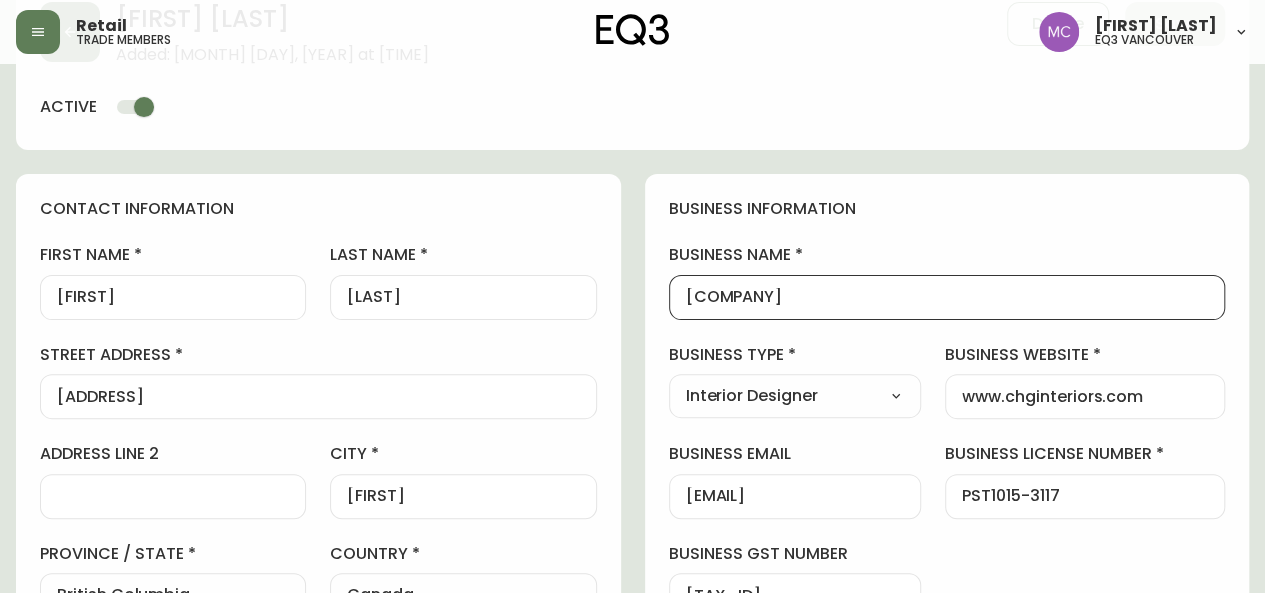 scroll, scrollTop: 0, scrollLeft: 0, axis: both 